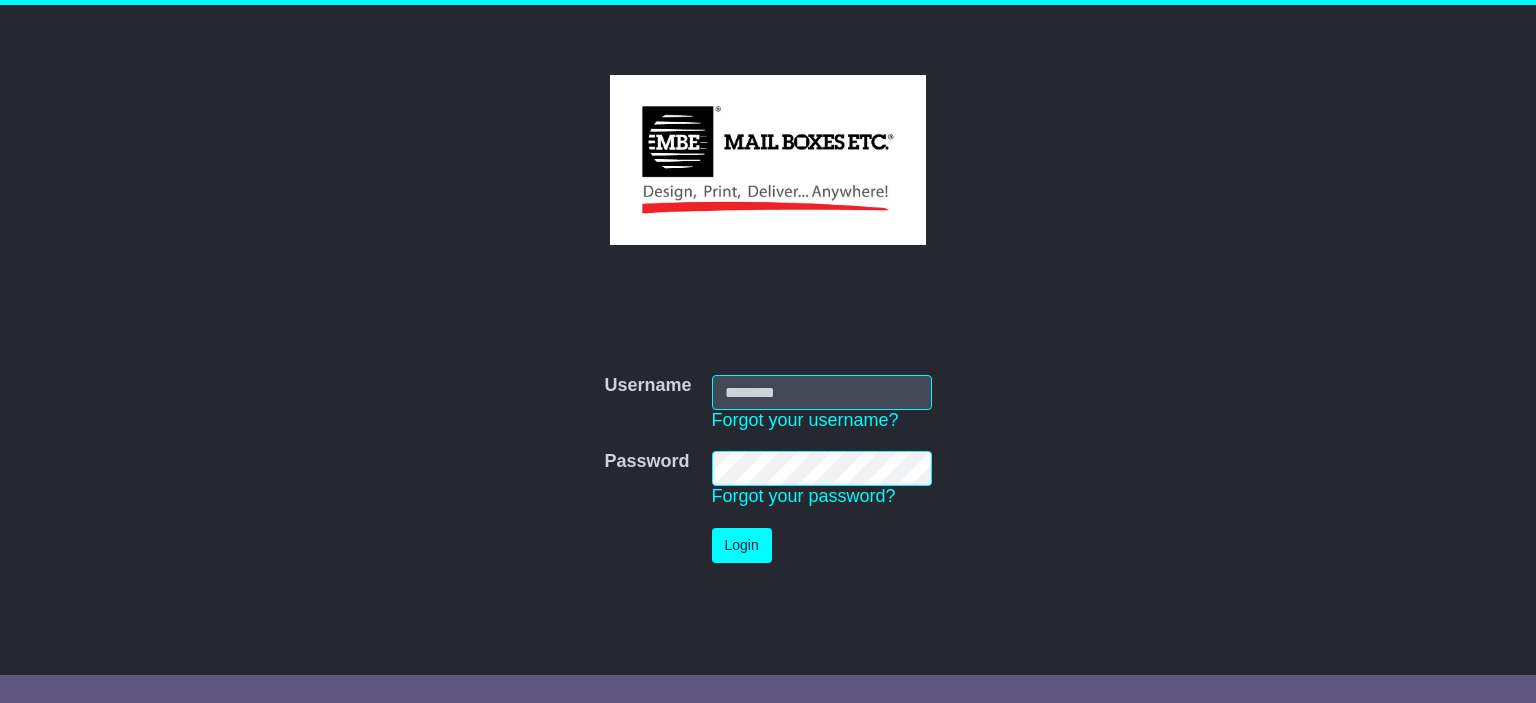 scroll, scrollTop: 0, scrollLeft: 0, axis: both 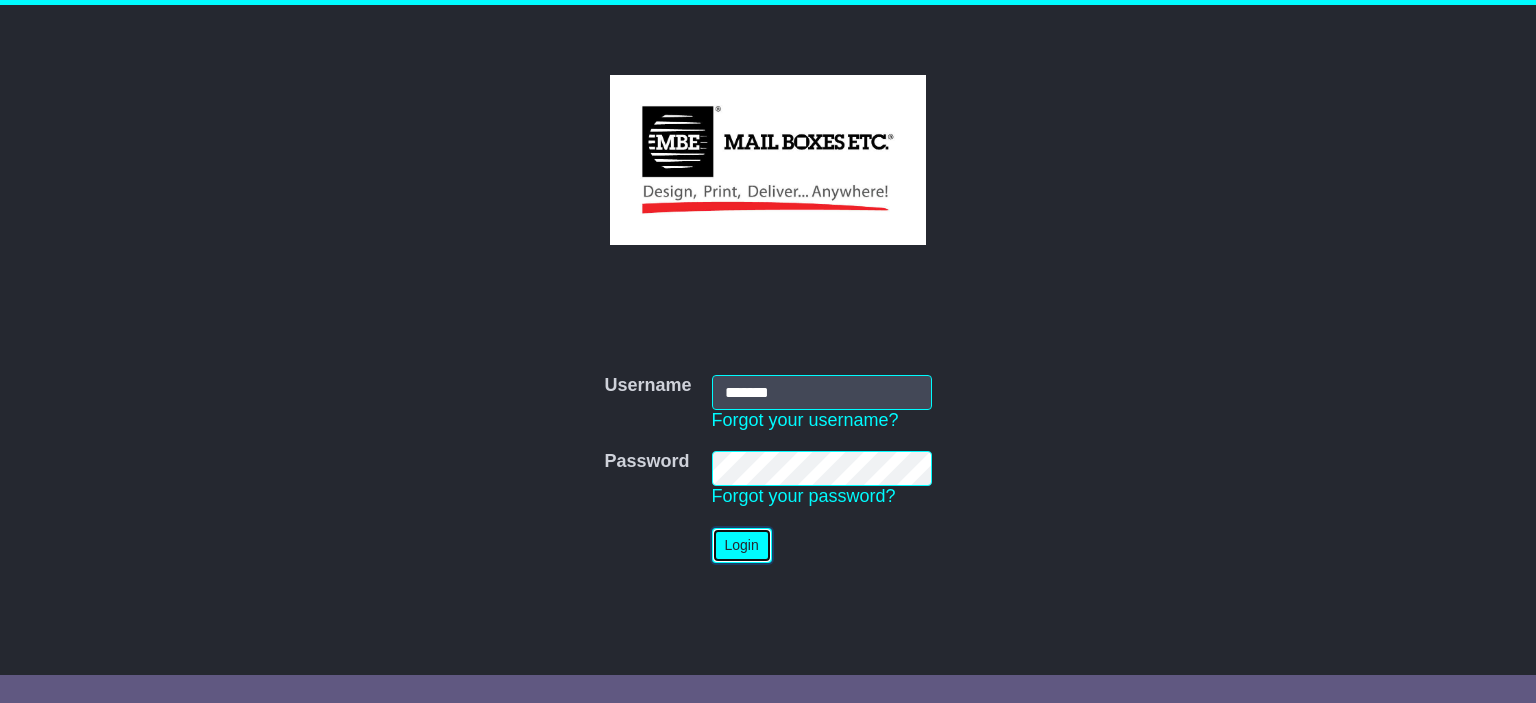 click on "Login" at bounding box center [742, 545] 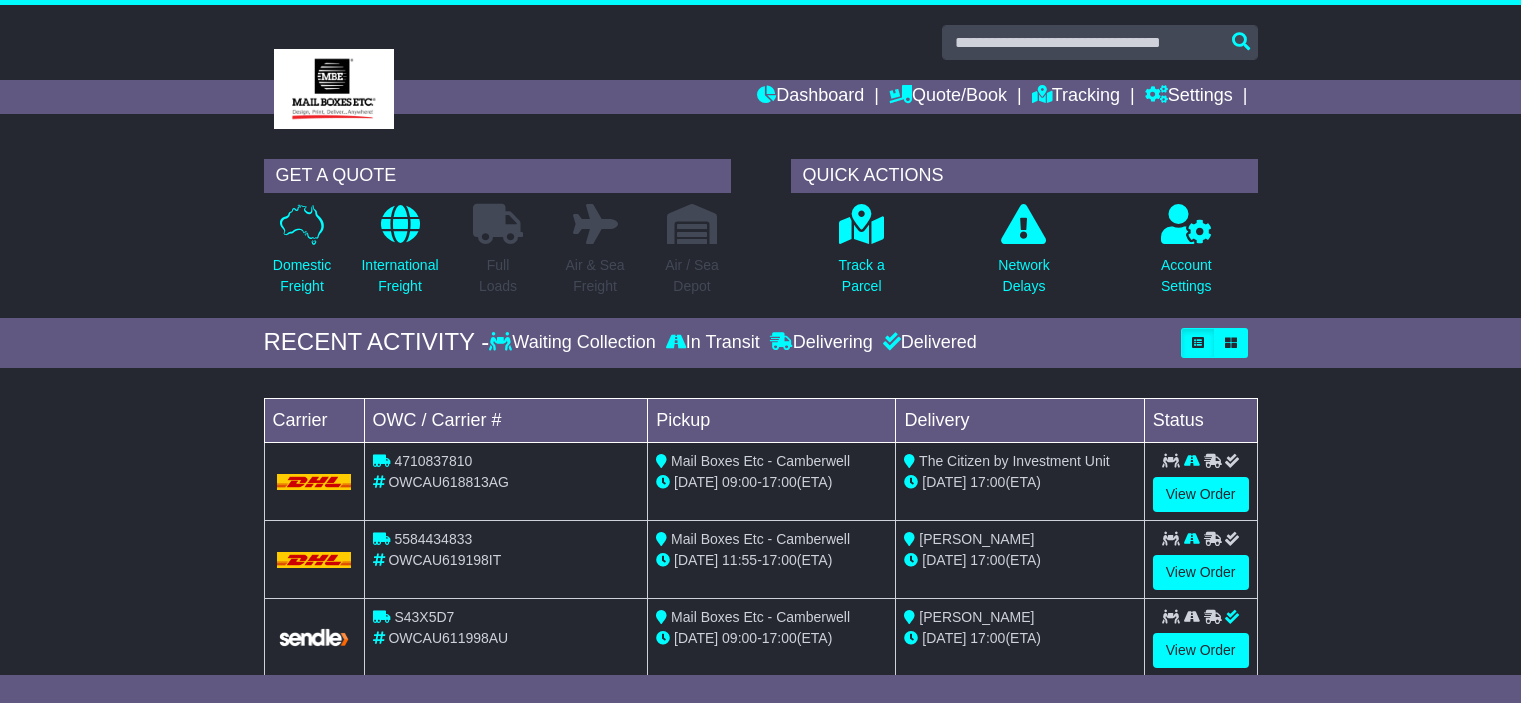 scroll, scrollTop: 0, scrollLeft: 0, axis: both 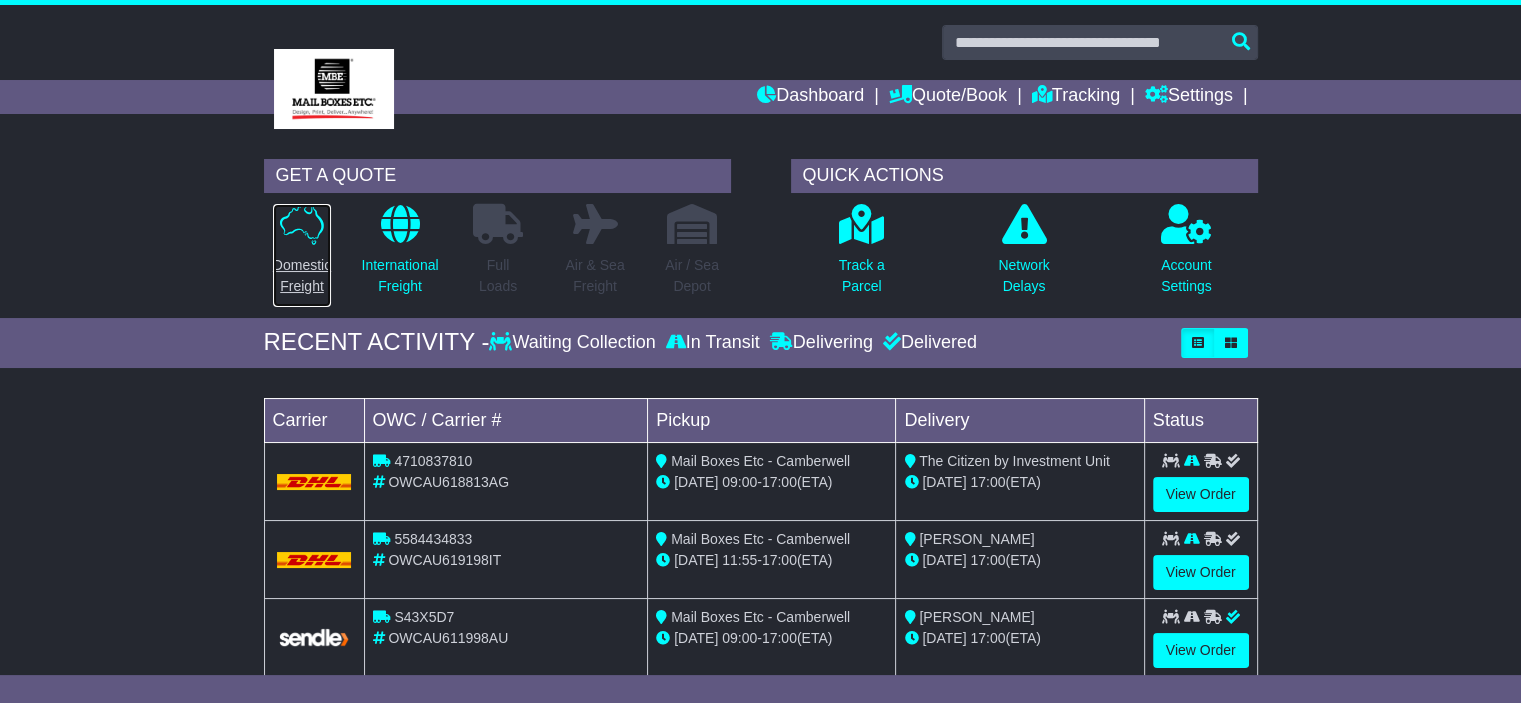 click on "Domestic Freight" at bounding box center [302, 276] 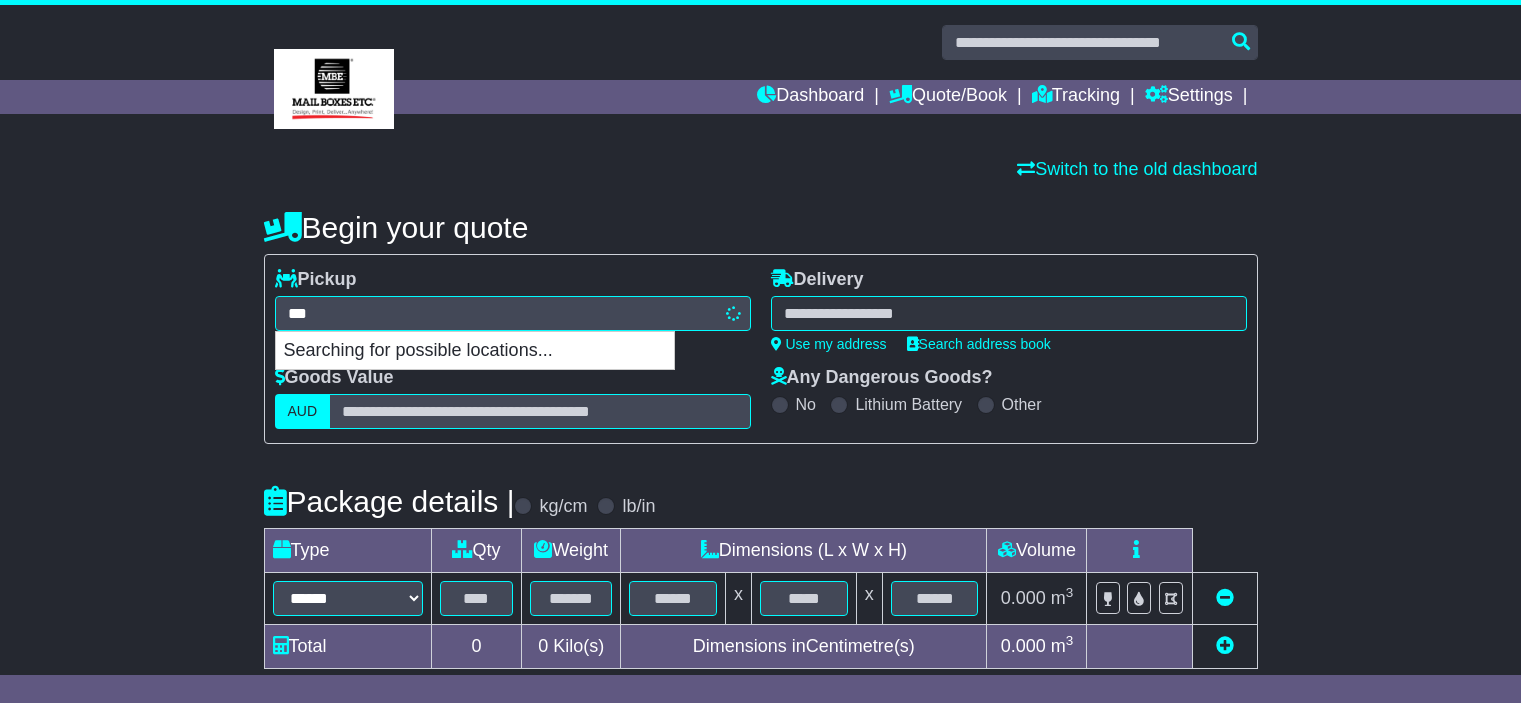 scroll, scrollTop: 0, scrollLeft: 0, axis: both 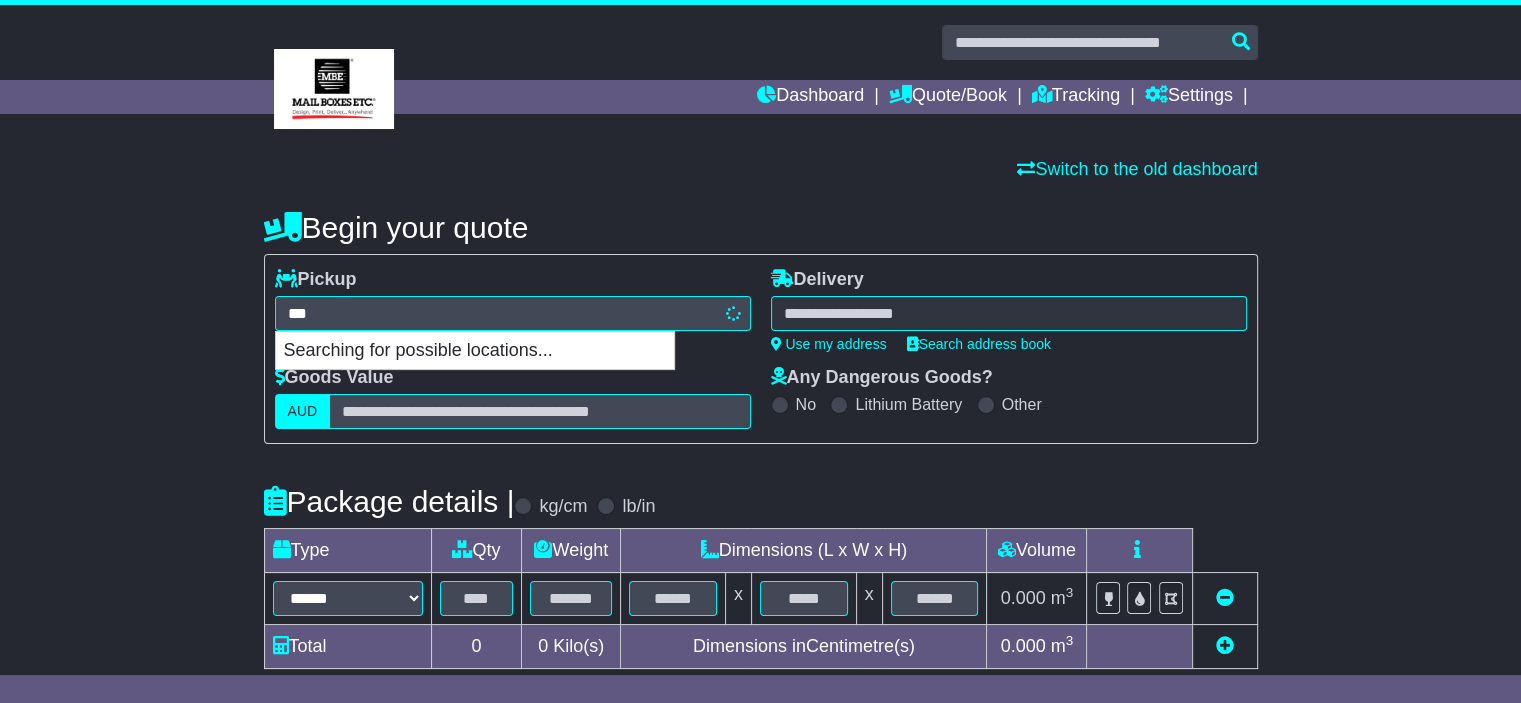type on "****" 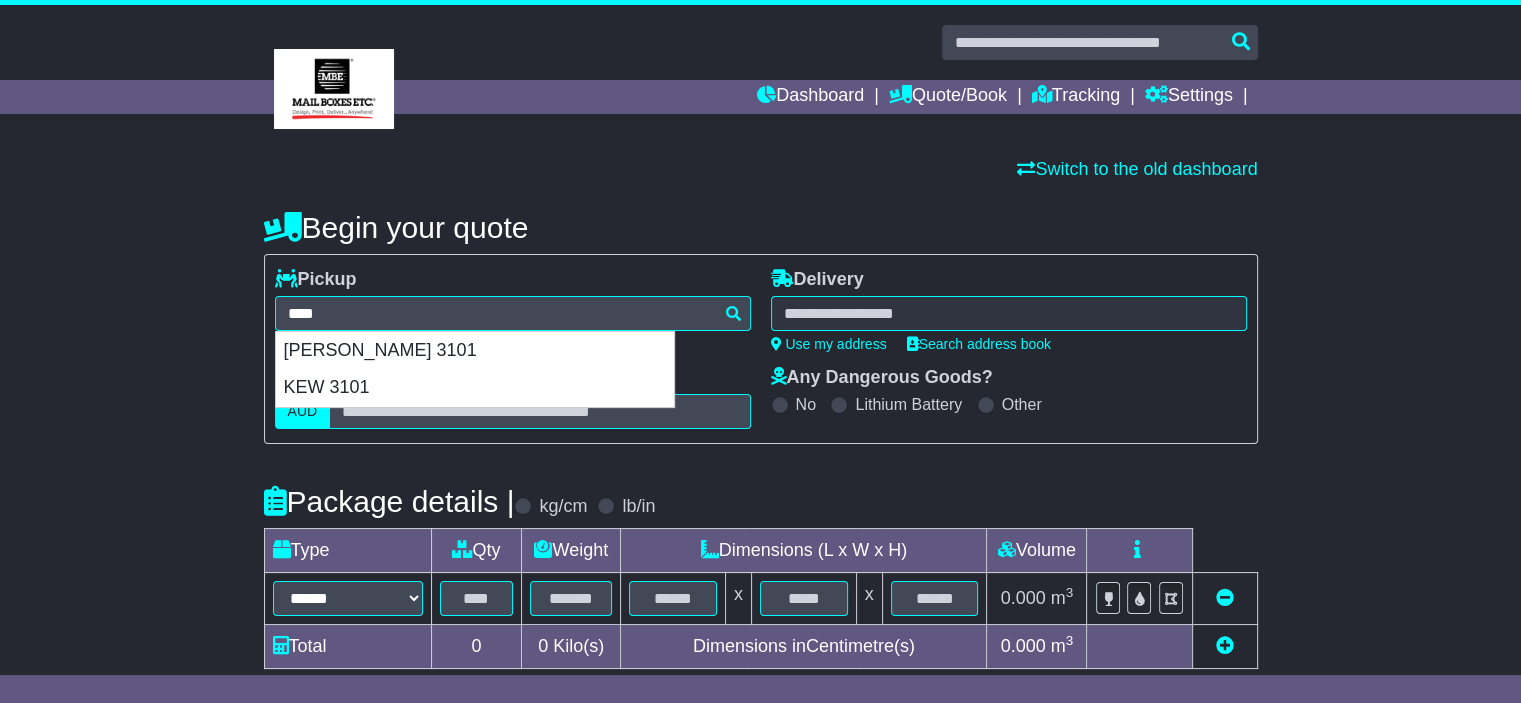 click on "****" at bounding box center [513, 313] 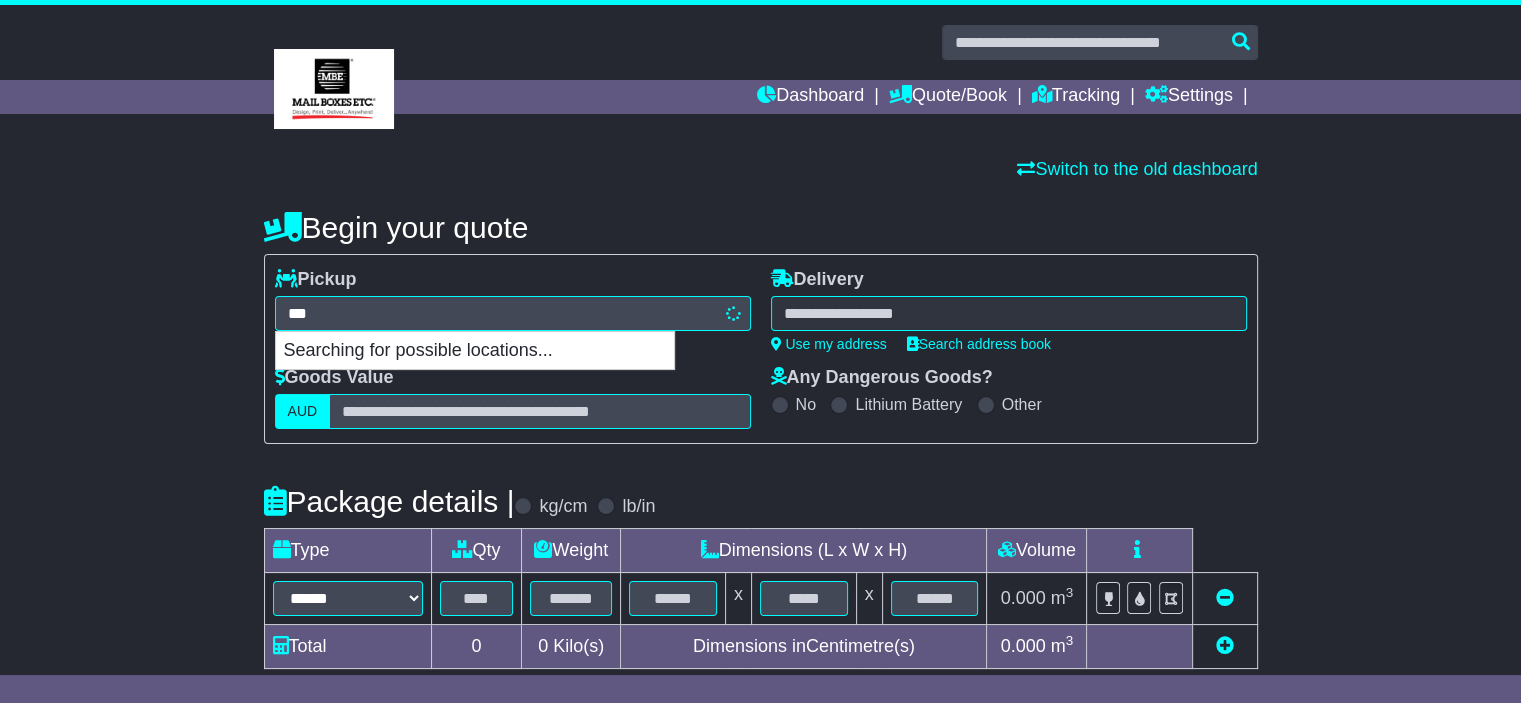type on "****" 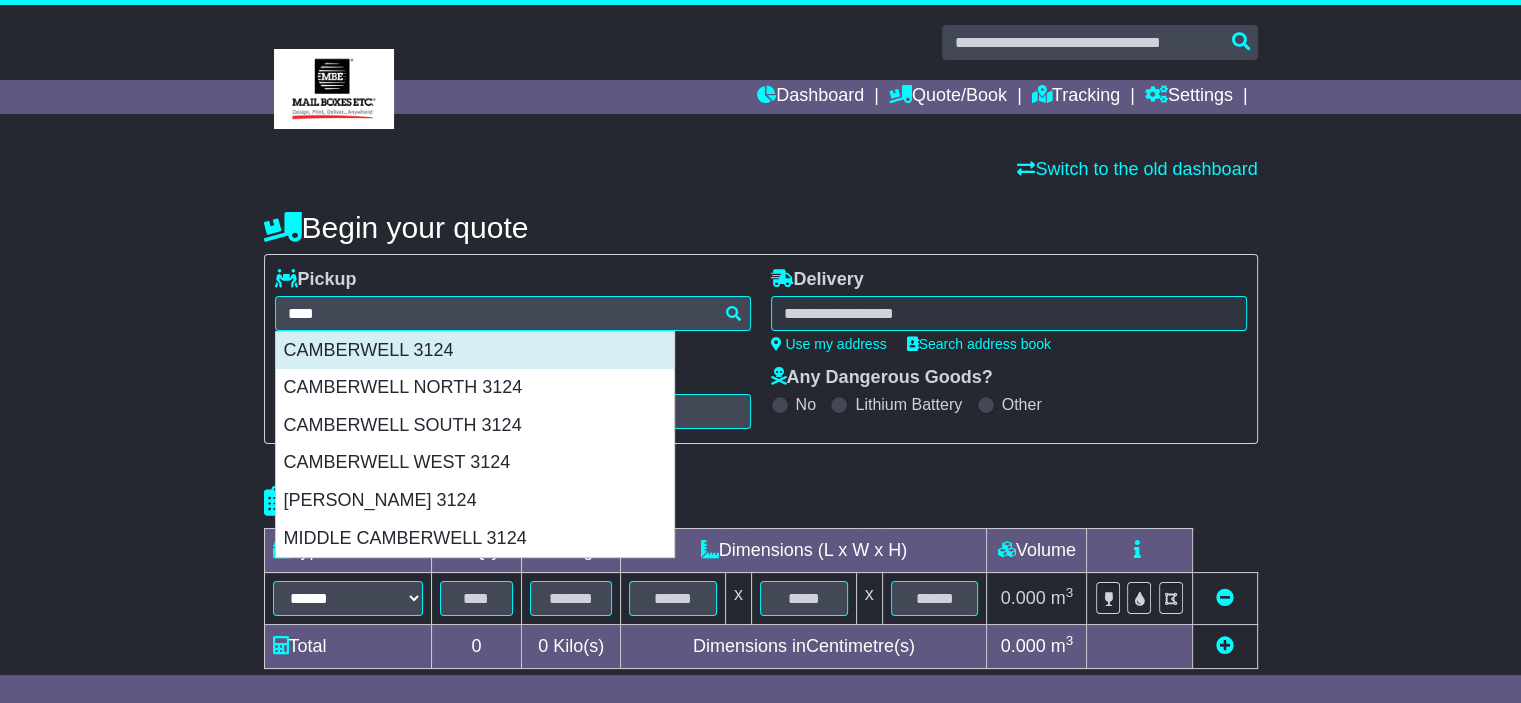 click on "CAMBERWELL 3124" at bounding box center [475, 351] 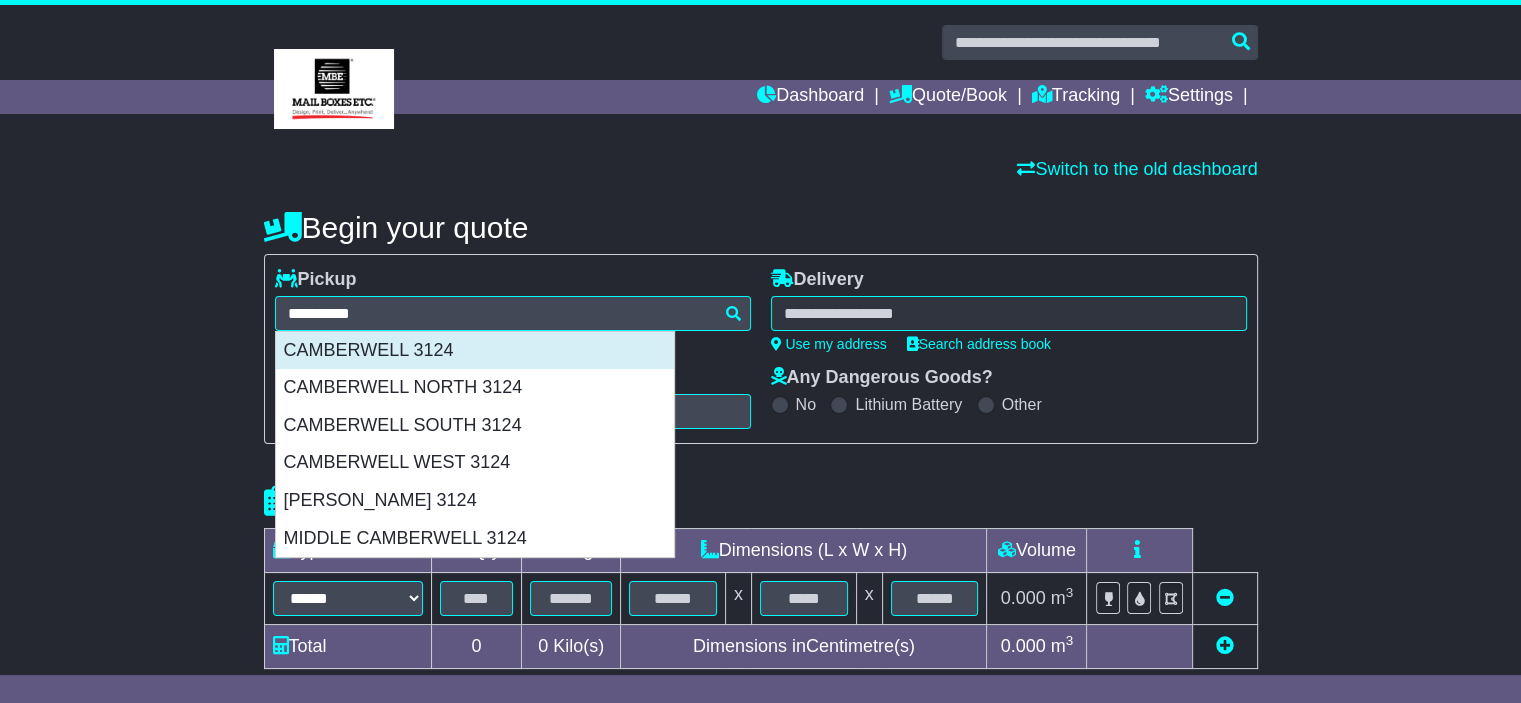 type on "**********" 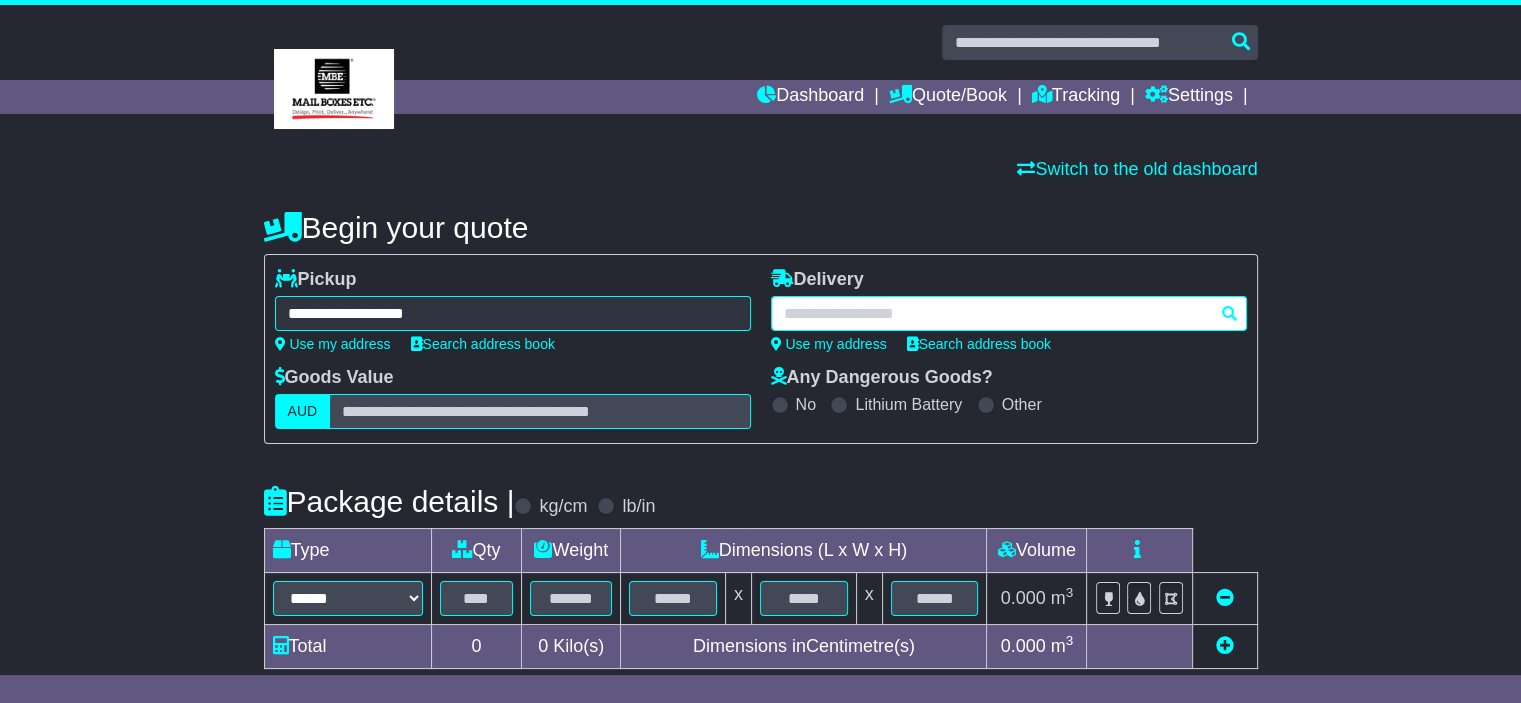 click at bounding box center [1009, 313] 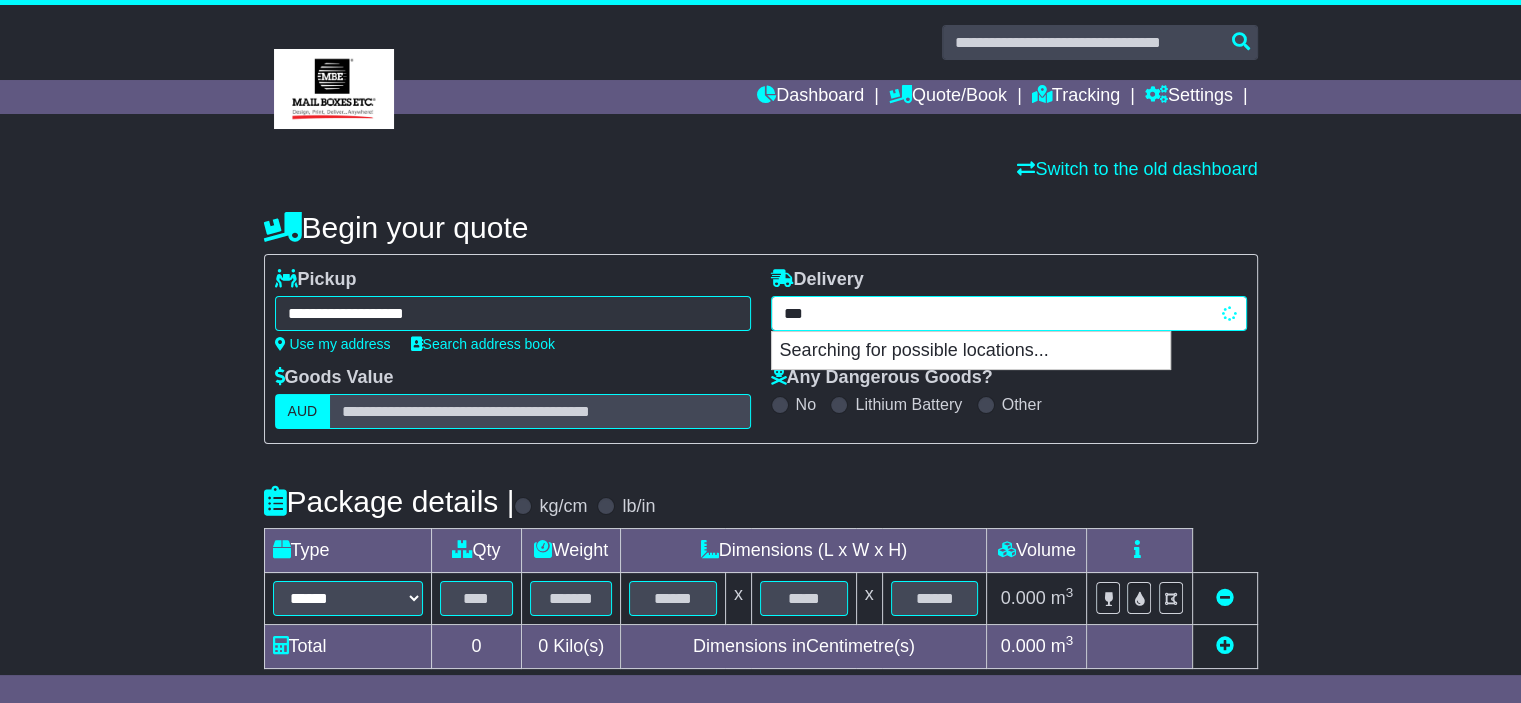 type on "****" 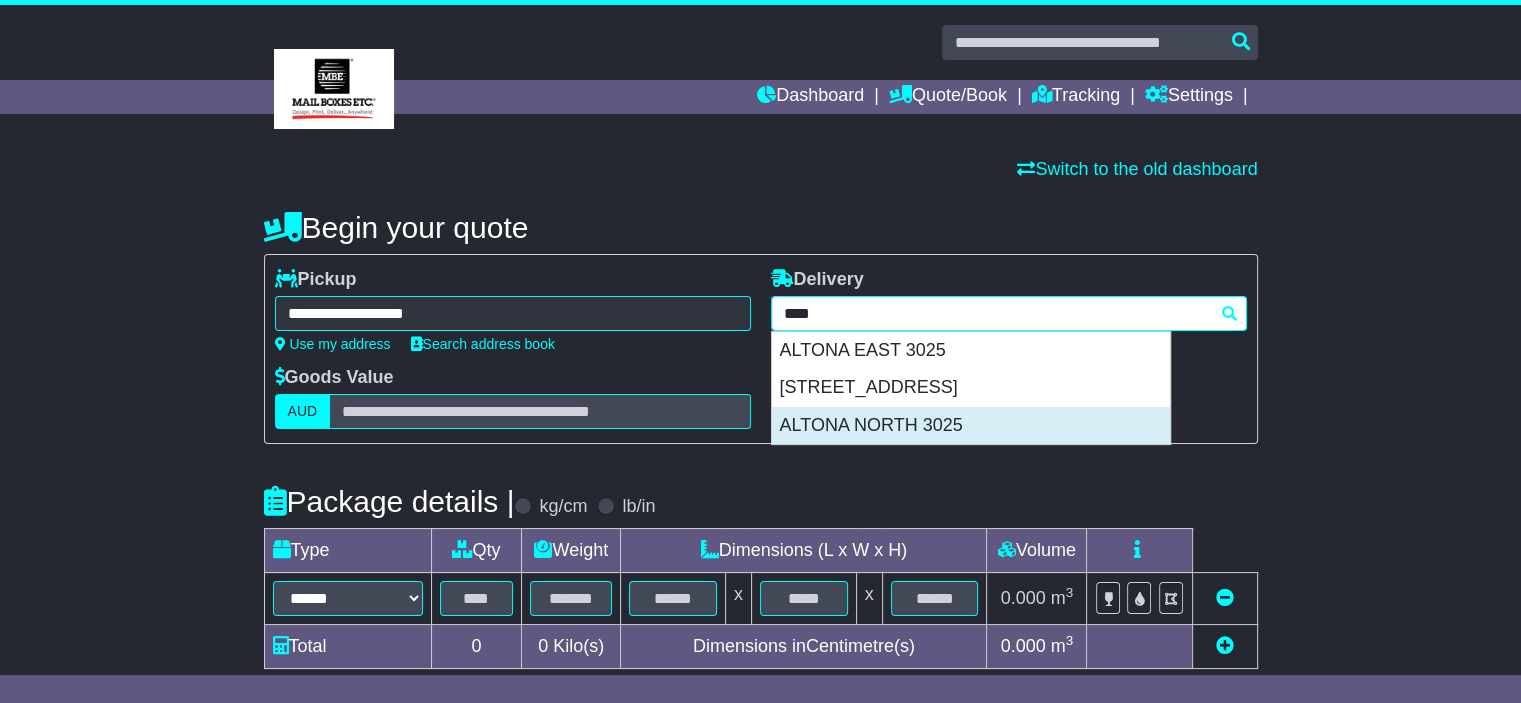 click on "ALTONA NORTH 3025" at bounding box center [971, 426] 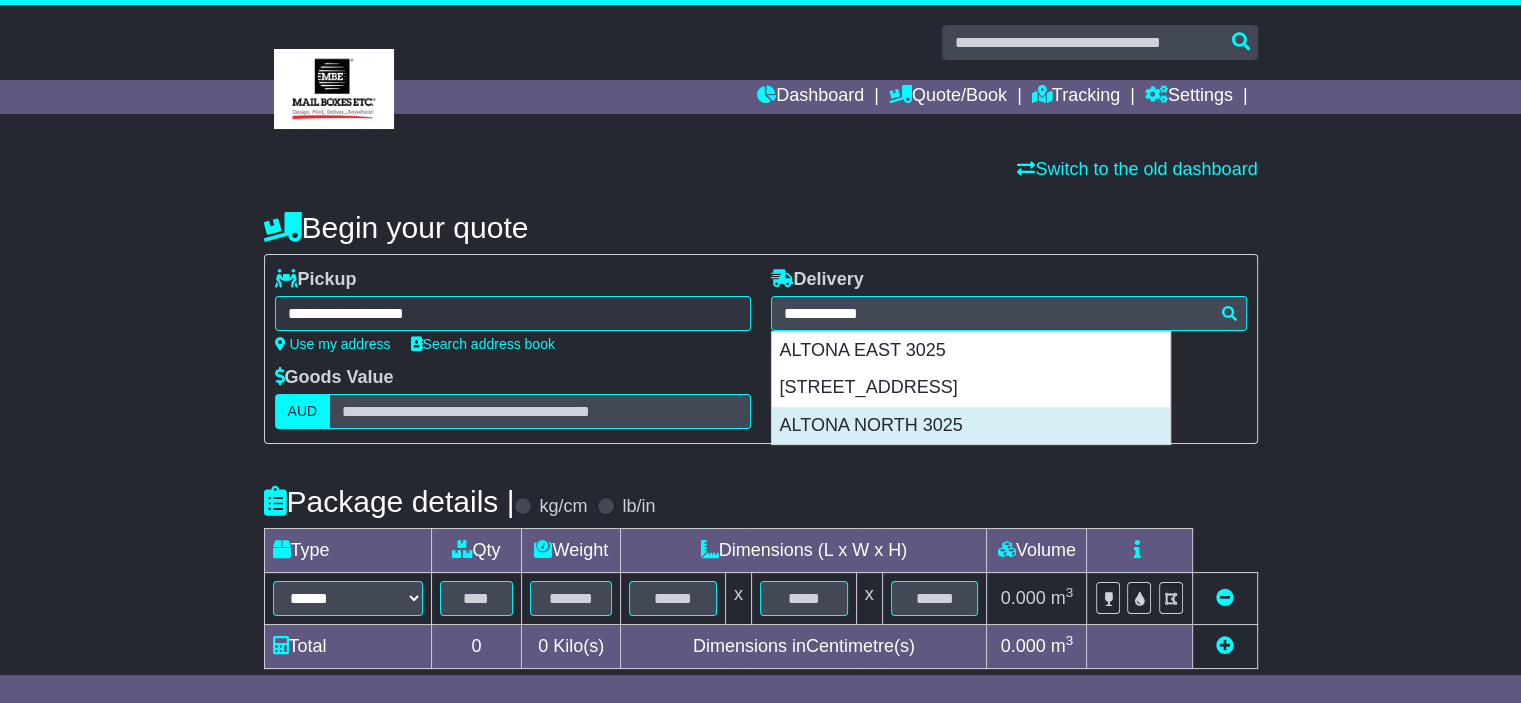 type on "**********" 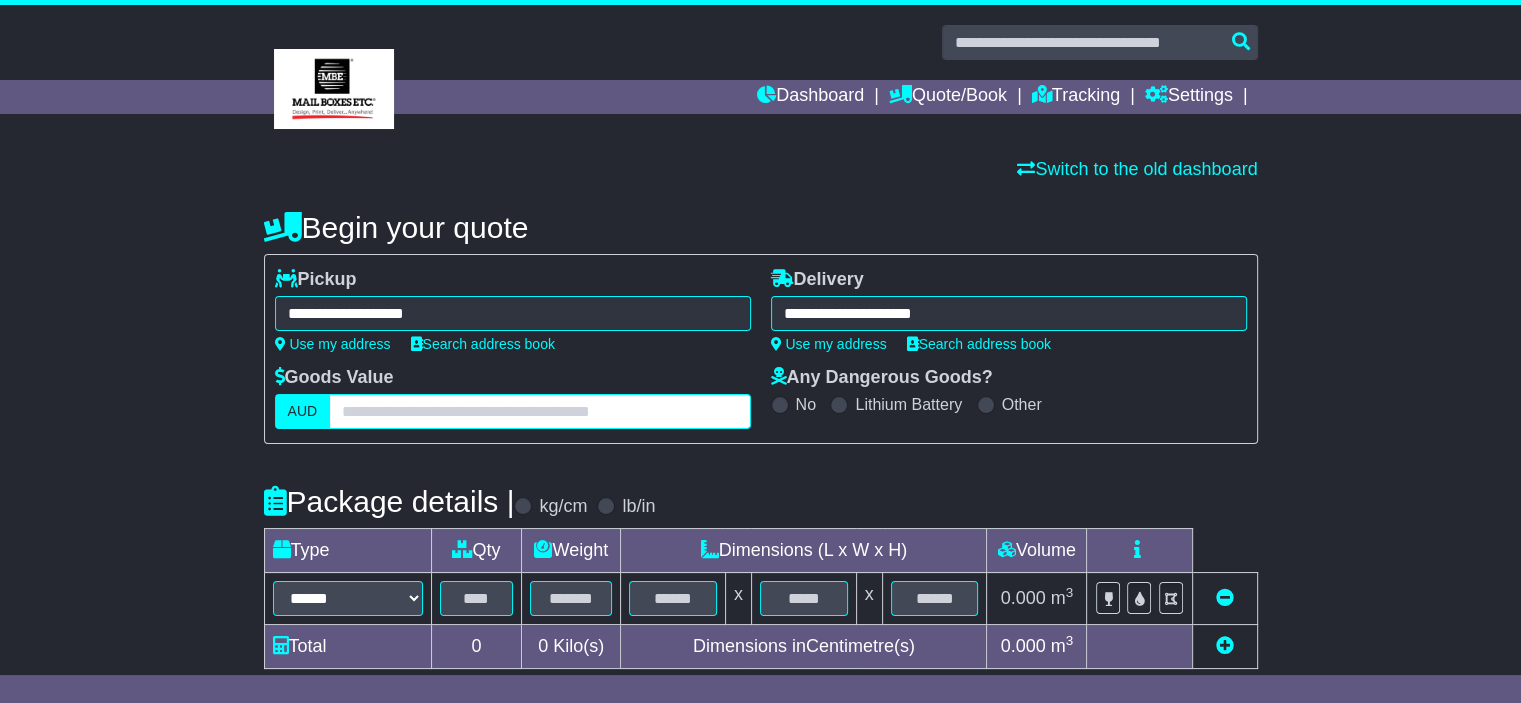 click at bounding box center [539, 411] 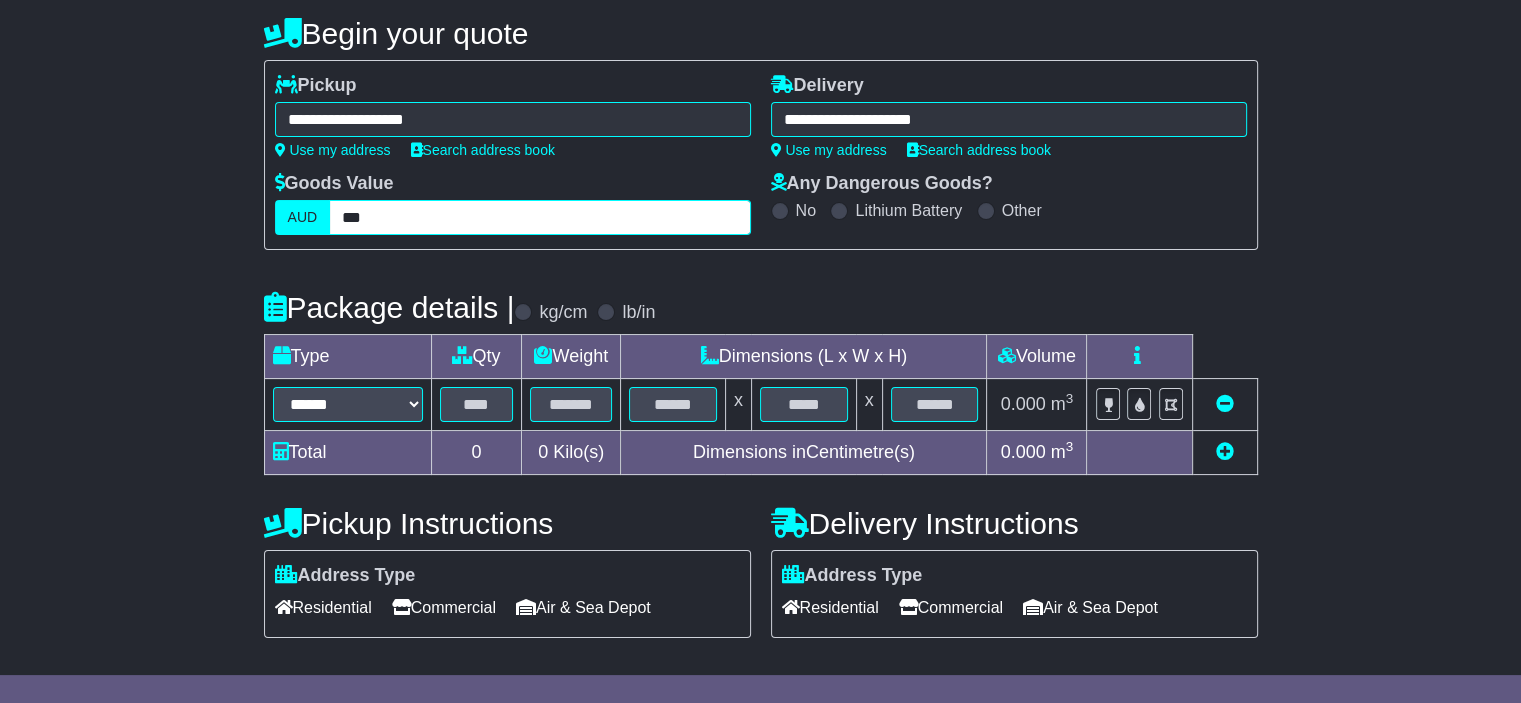 scroll, scrollTop: 200, scrollLeft: 0, axis: vertical 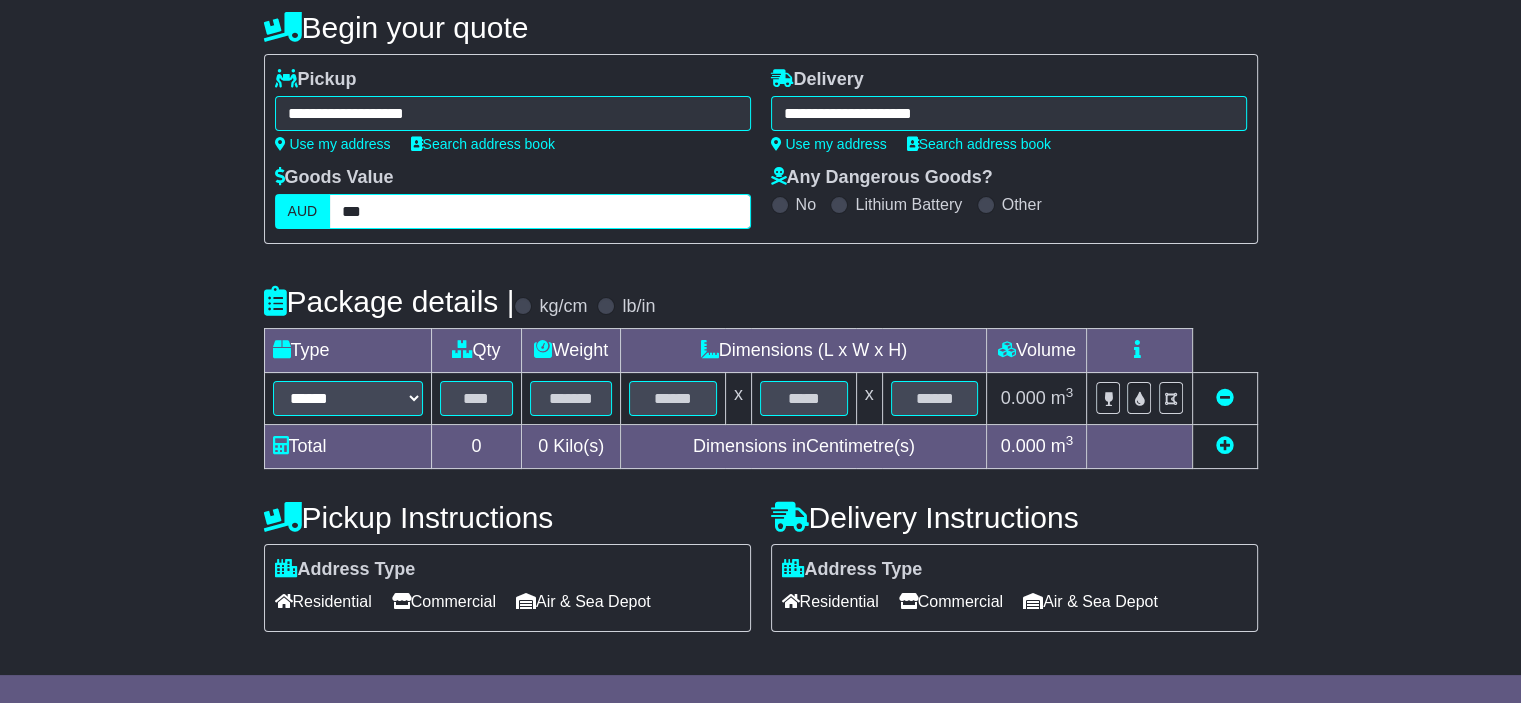 type on "***" 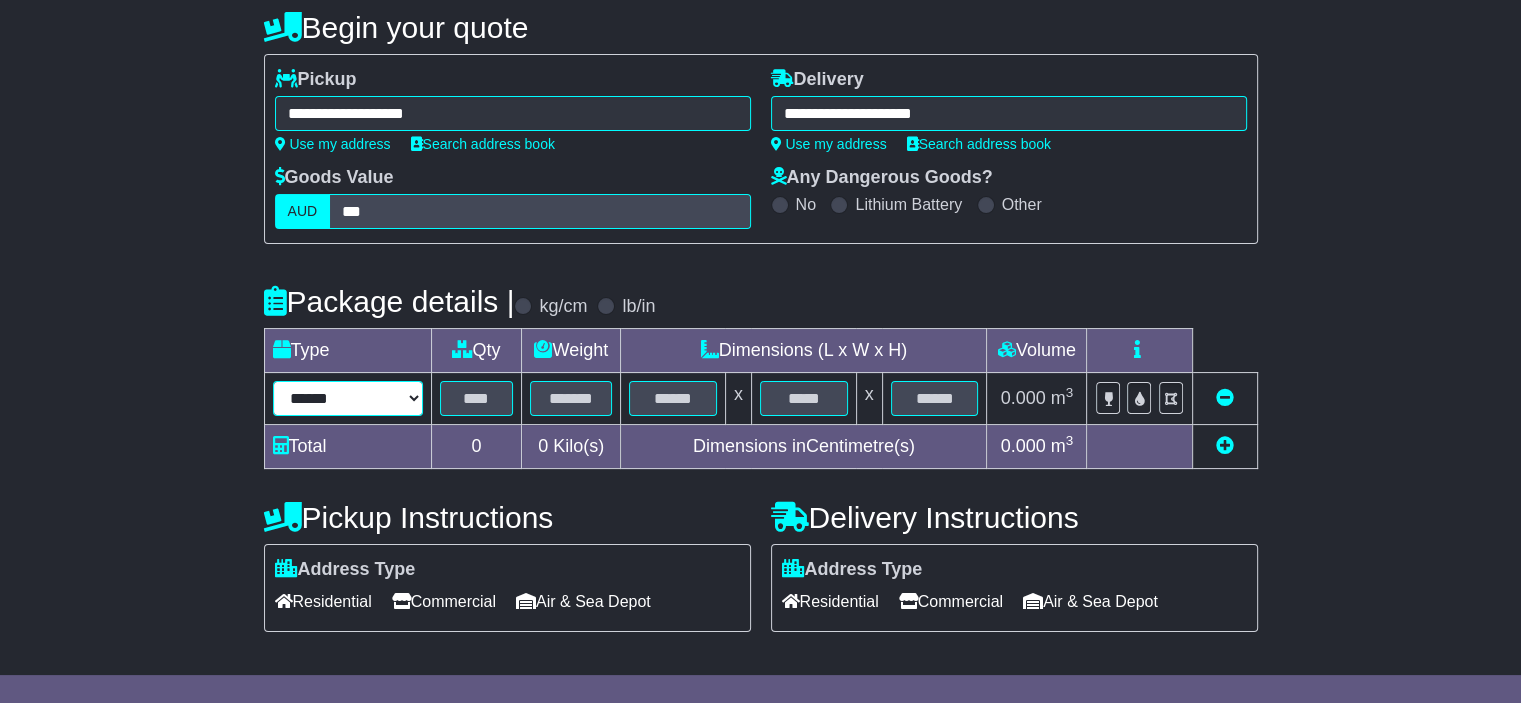 click on "****** ****** *** ******** ***** **** **** ****** *** *******" at bounding box center [348, 398] 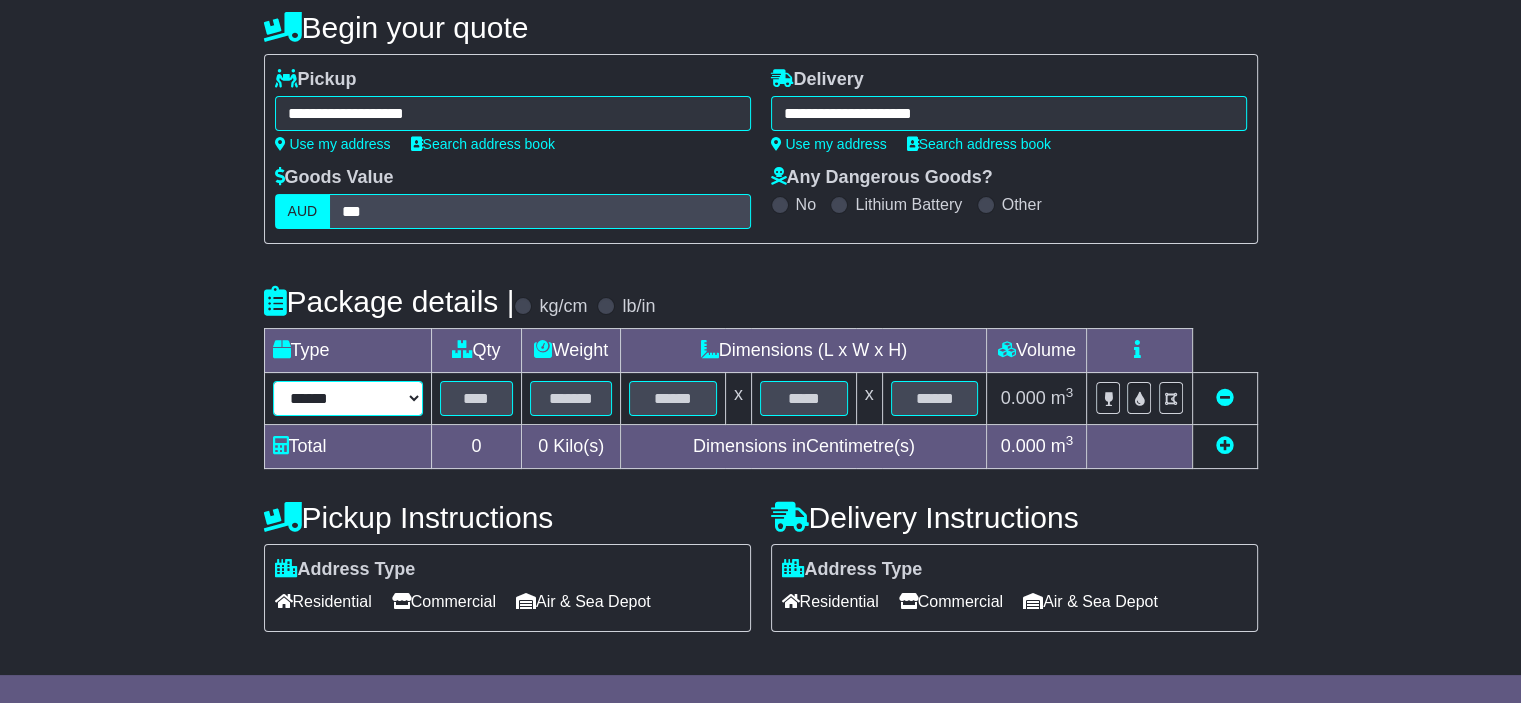 select on "***" 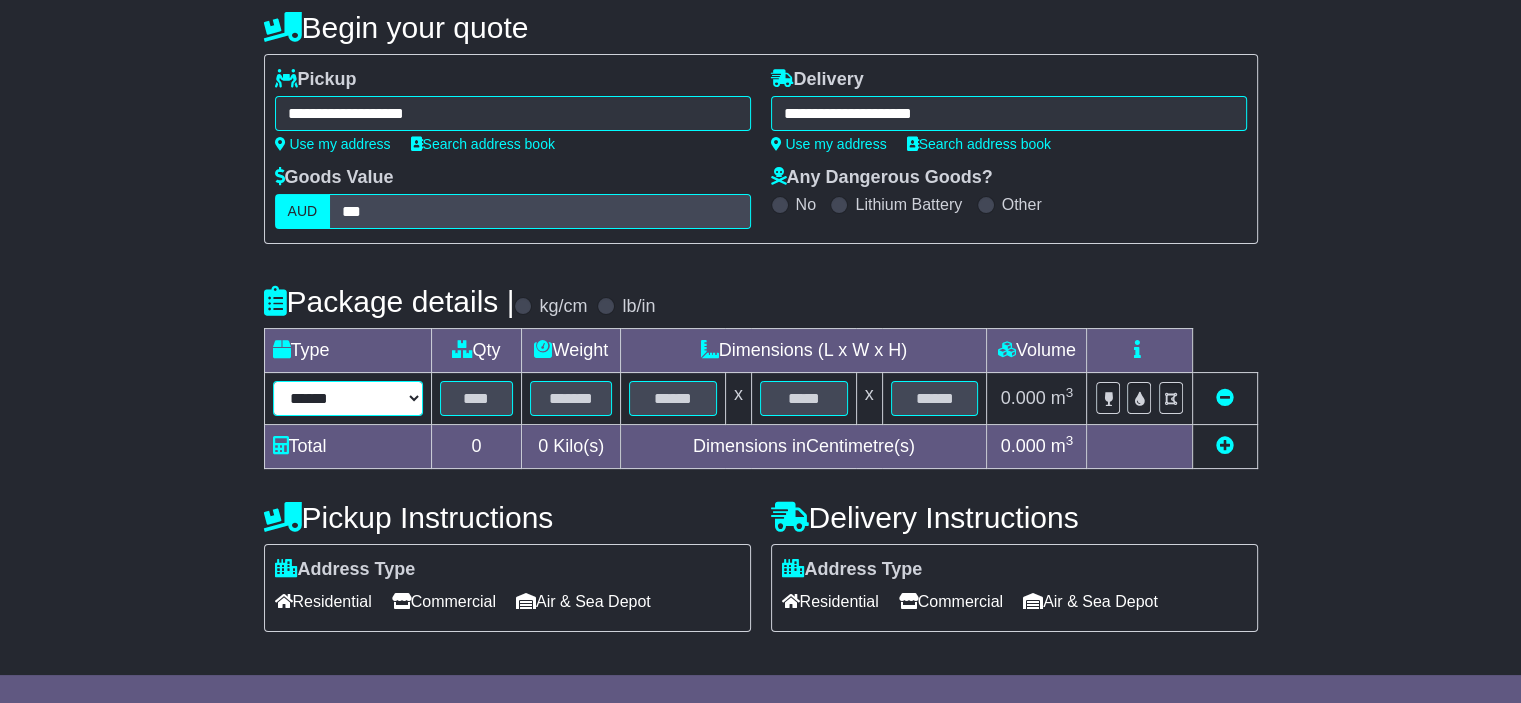 click on "****** ****** *** ******** ***** **** **** ****** *** *******" at bounding box center (348, 398) 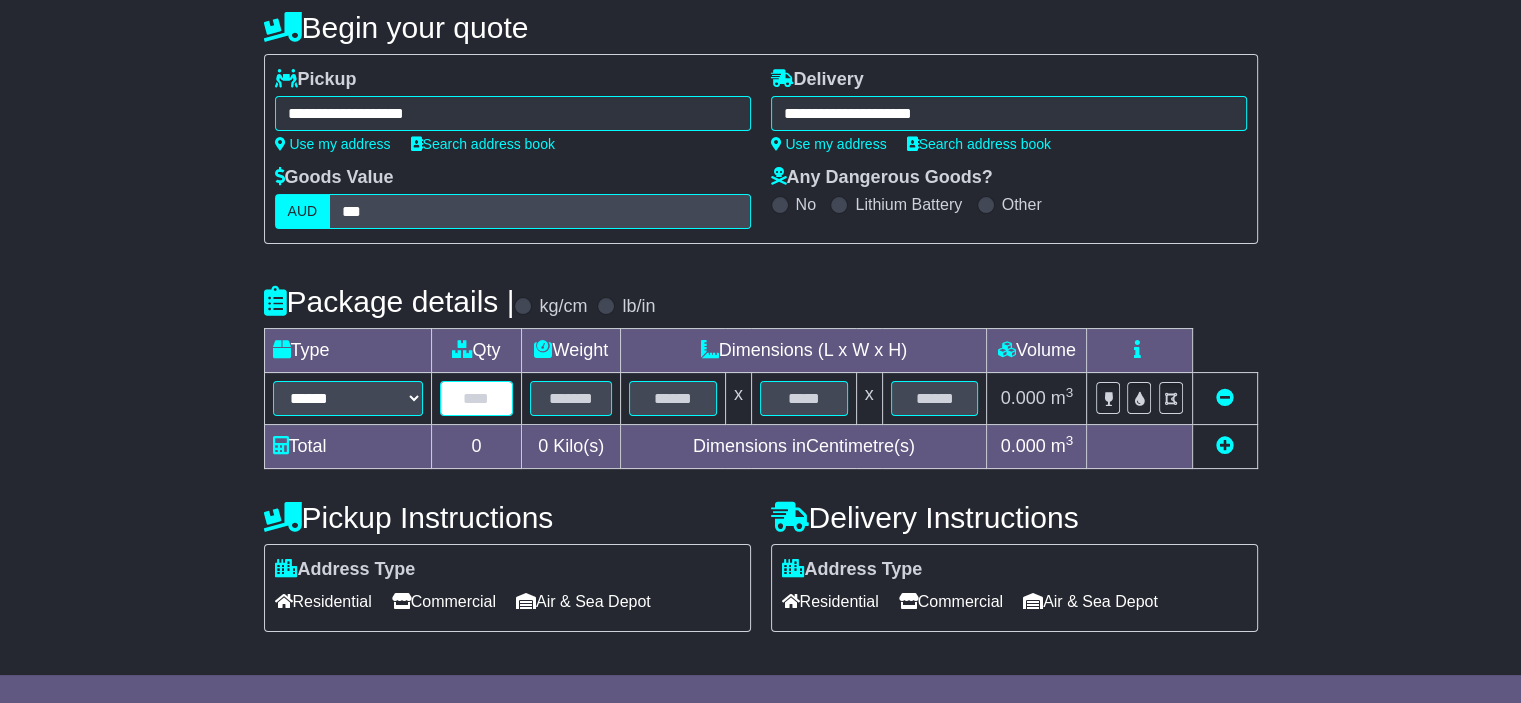 click at bounding box center (477, 398) 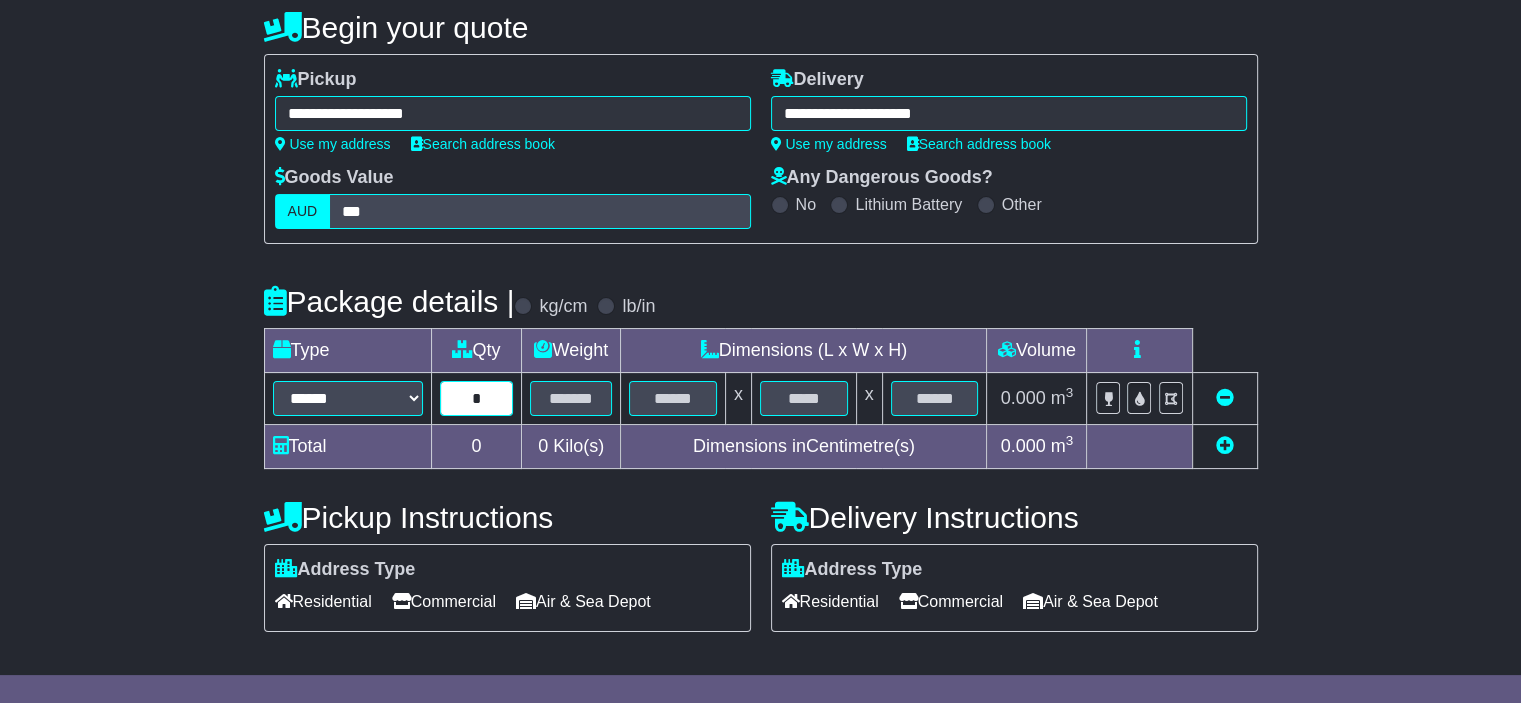 type on "*" 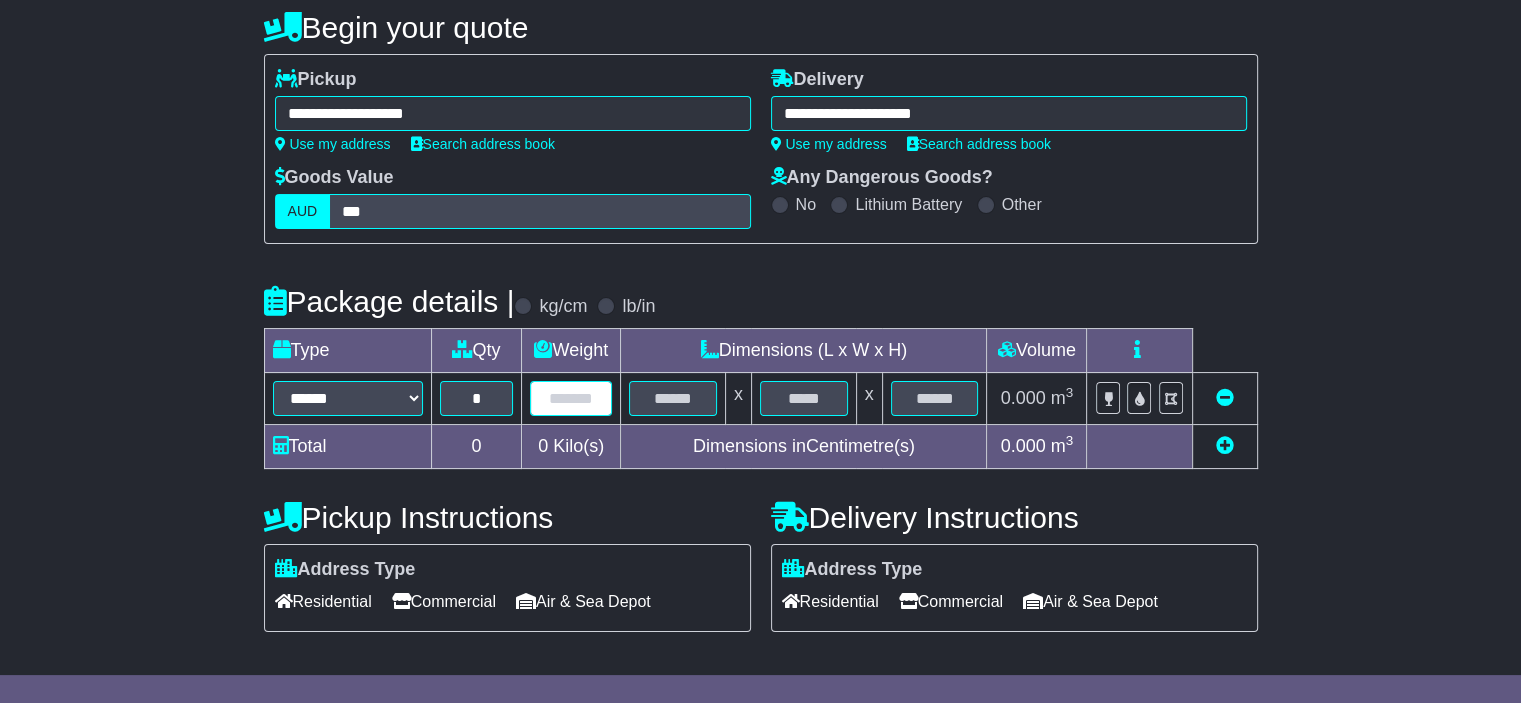click at bounding box center (571, 398) 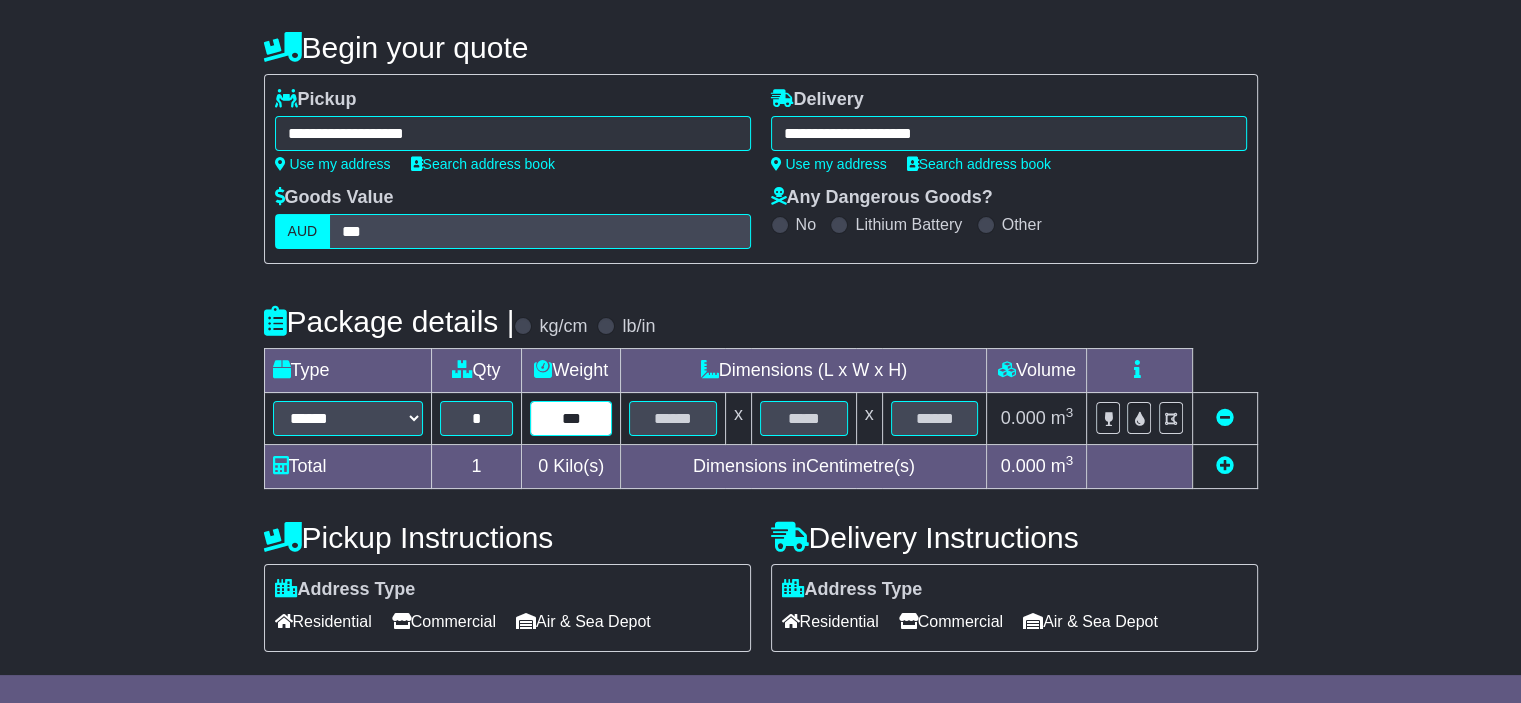 scroll, scrollTop: 175, scrollLeft: 0, axis: vertical 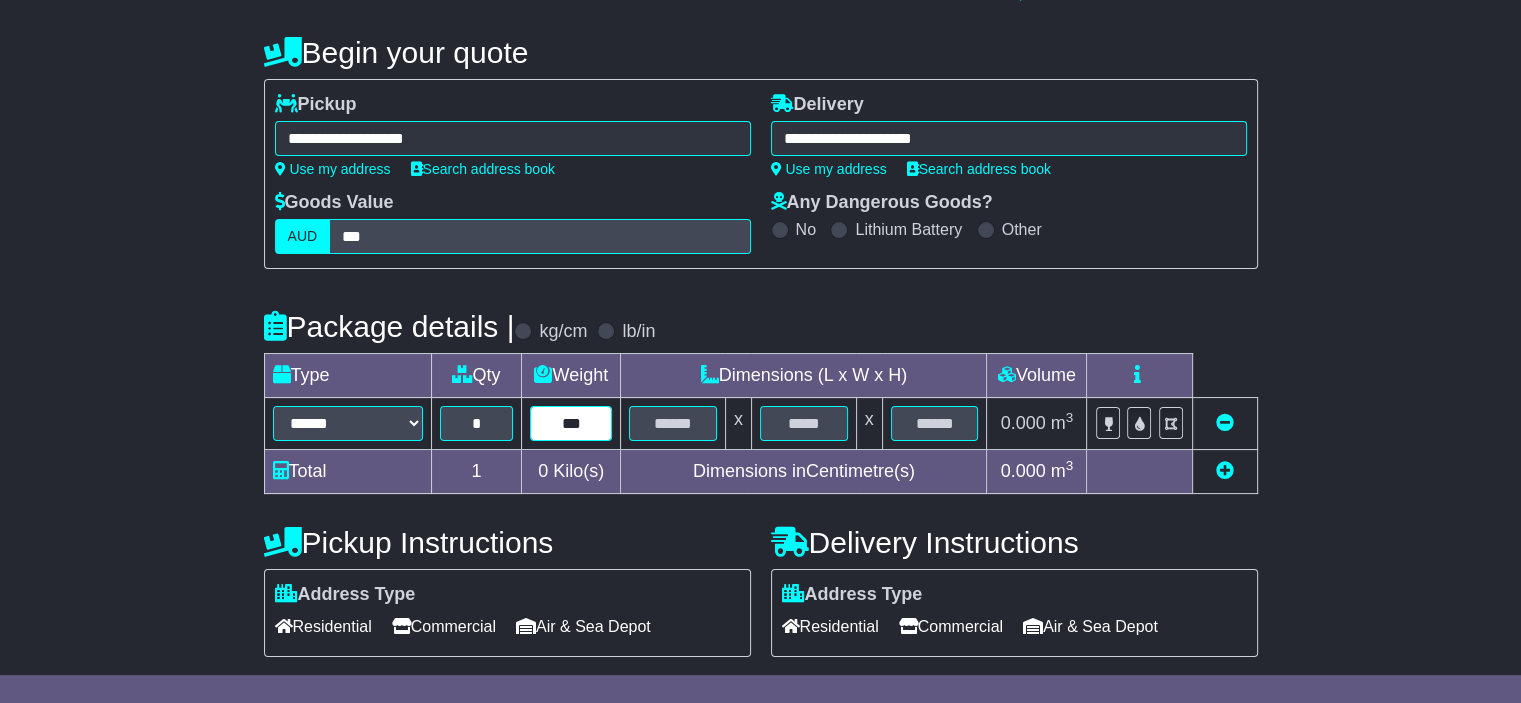 type on "***" 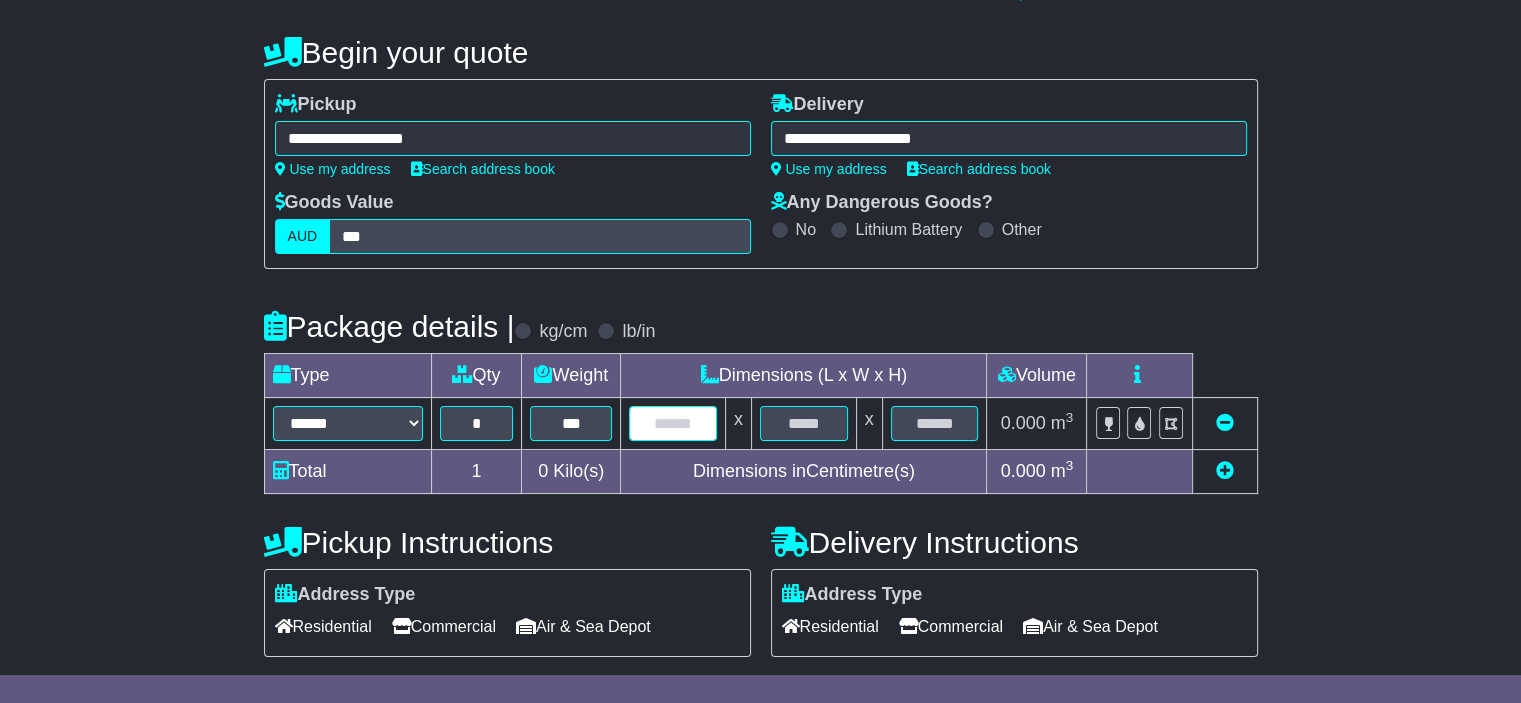 click at bounding box center [673, 423] 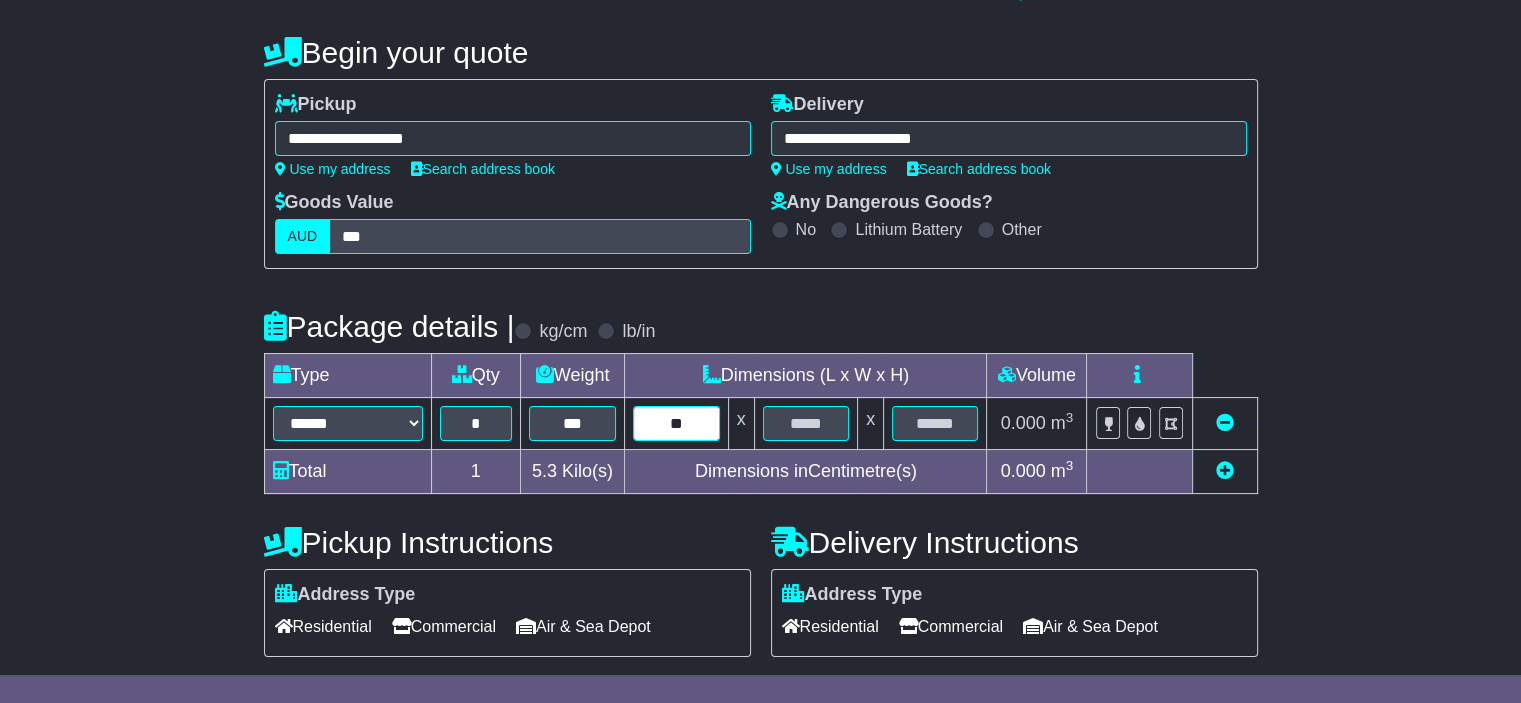 type on "**" 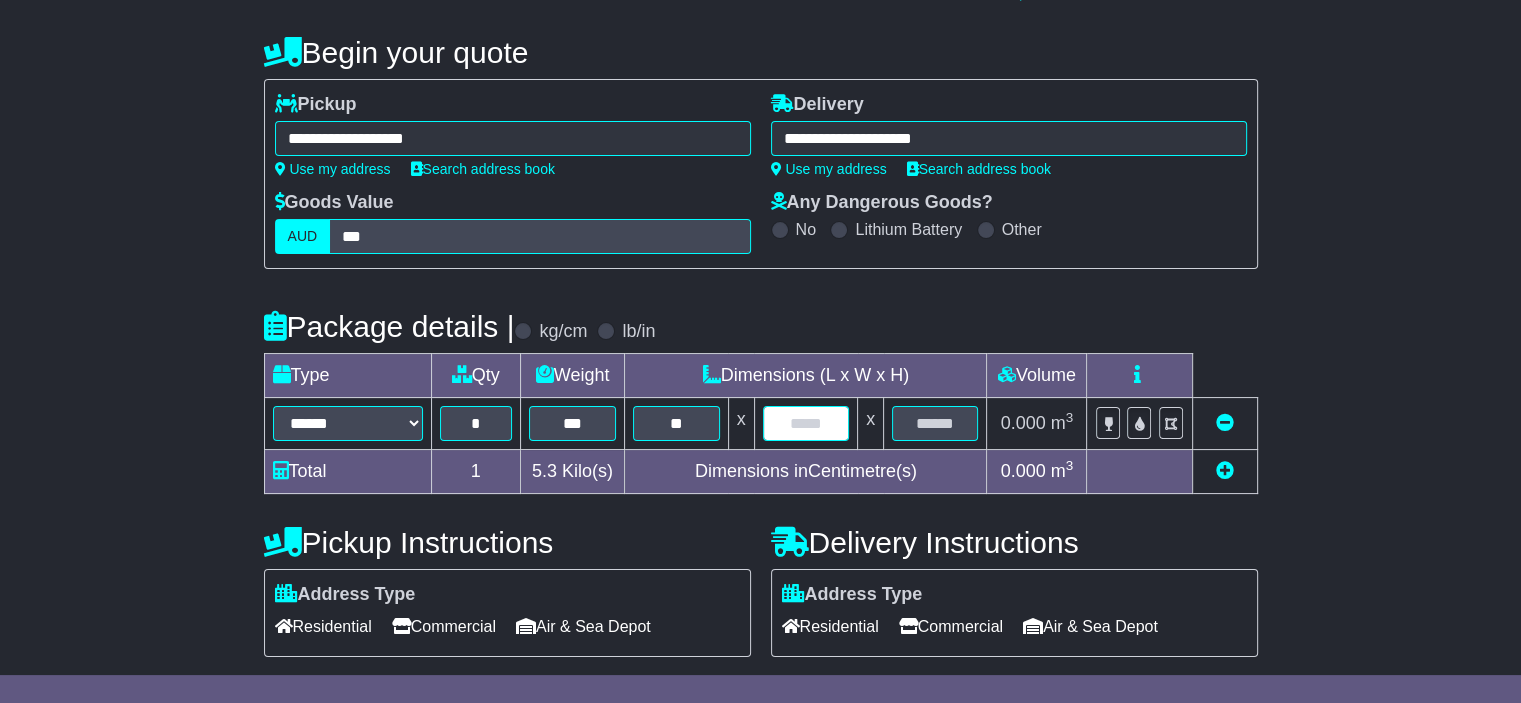 click at bounding box center [806, 423] 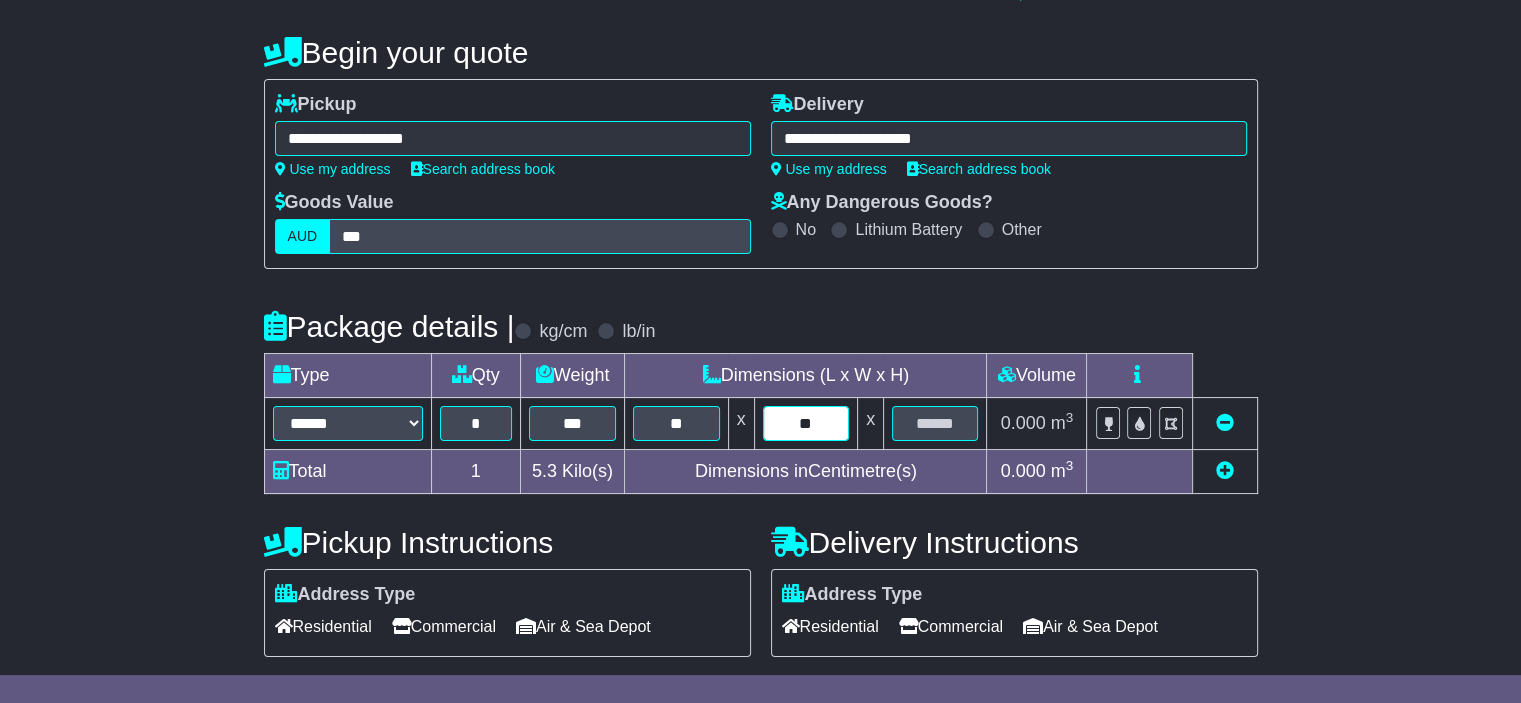type on "**" 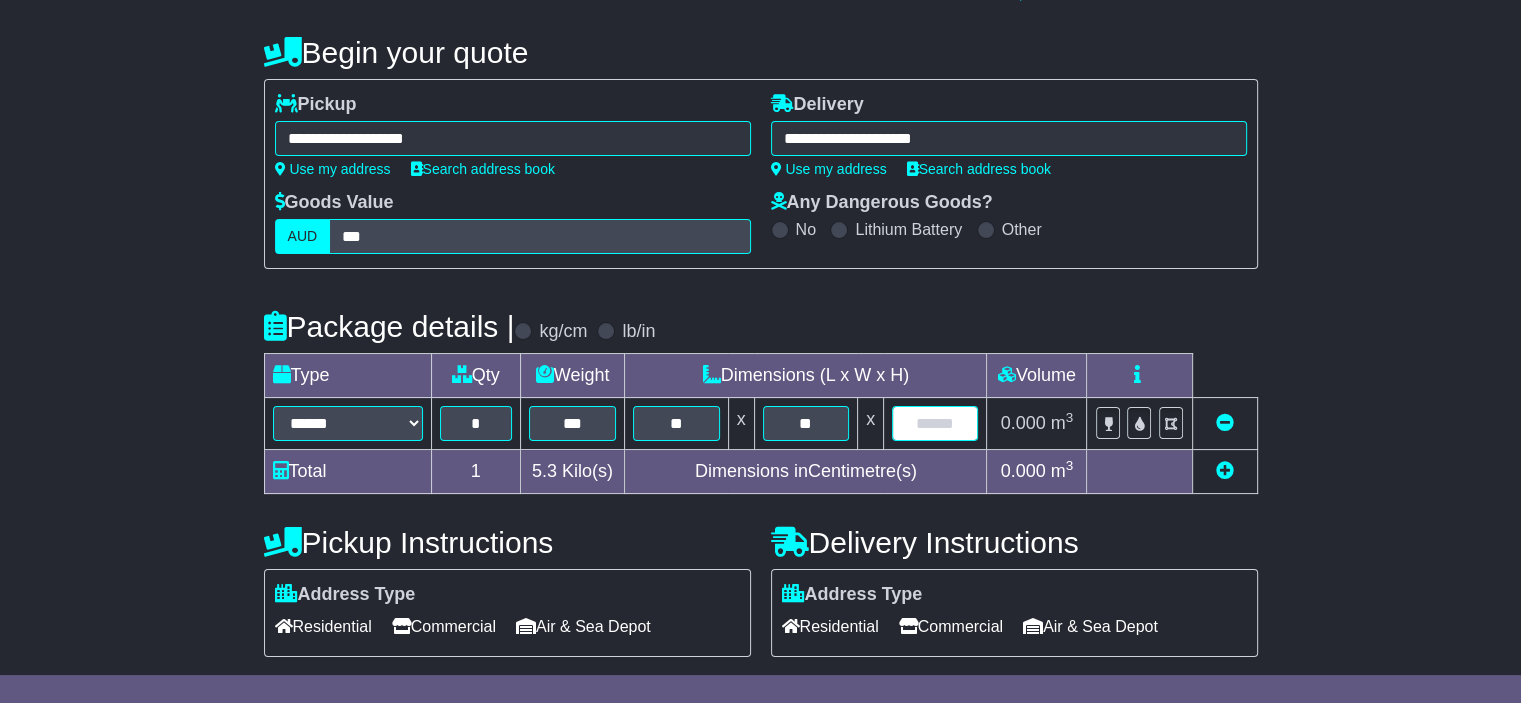 click at bounding box center (935, 423) 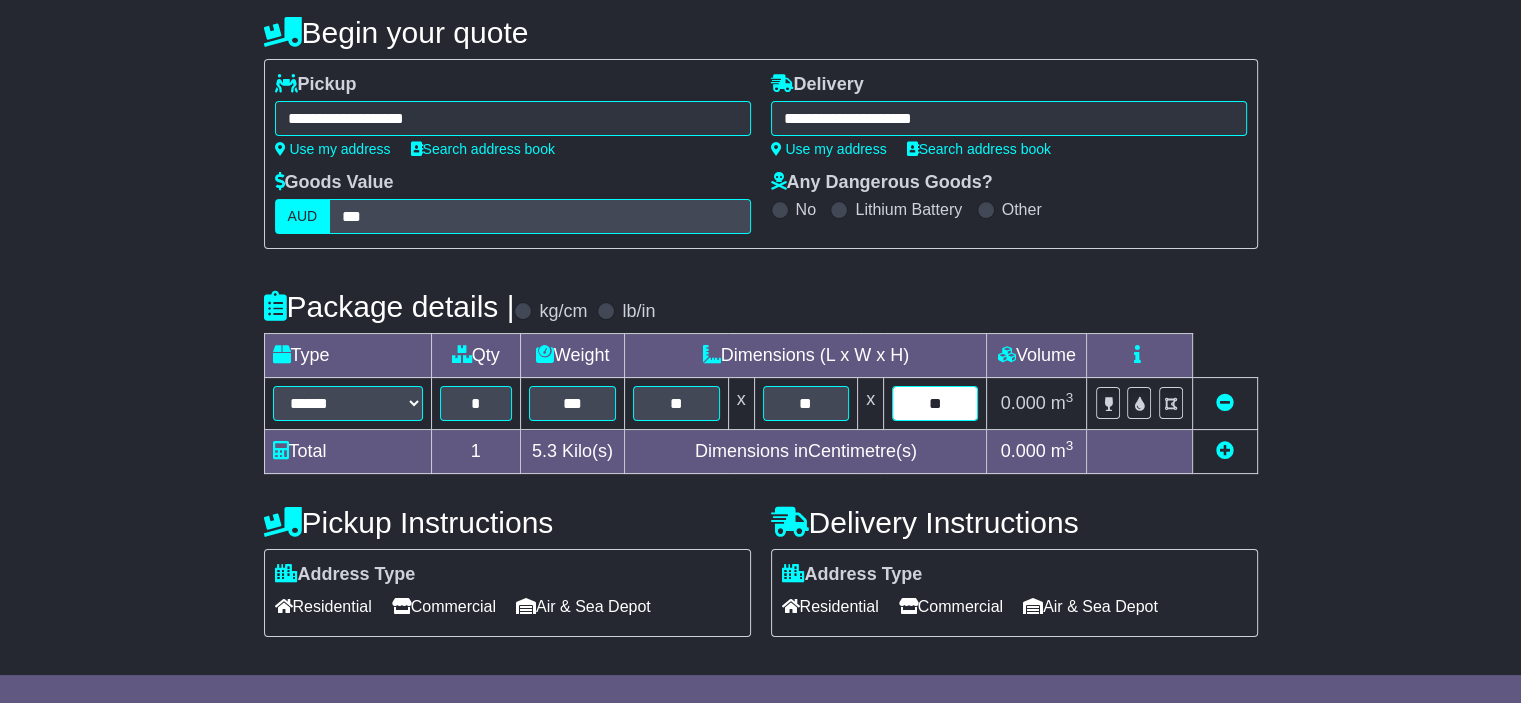 scroll, scrollTop: 200, scrollLeft: 0, axis: vertical 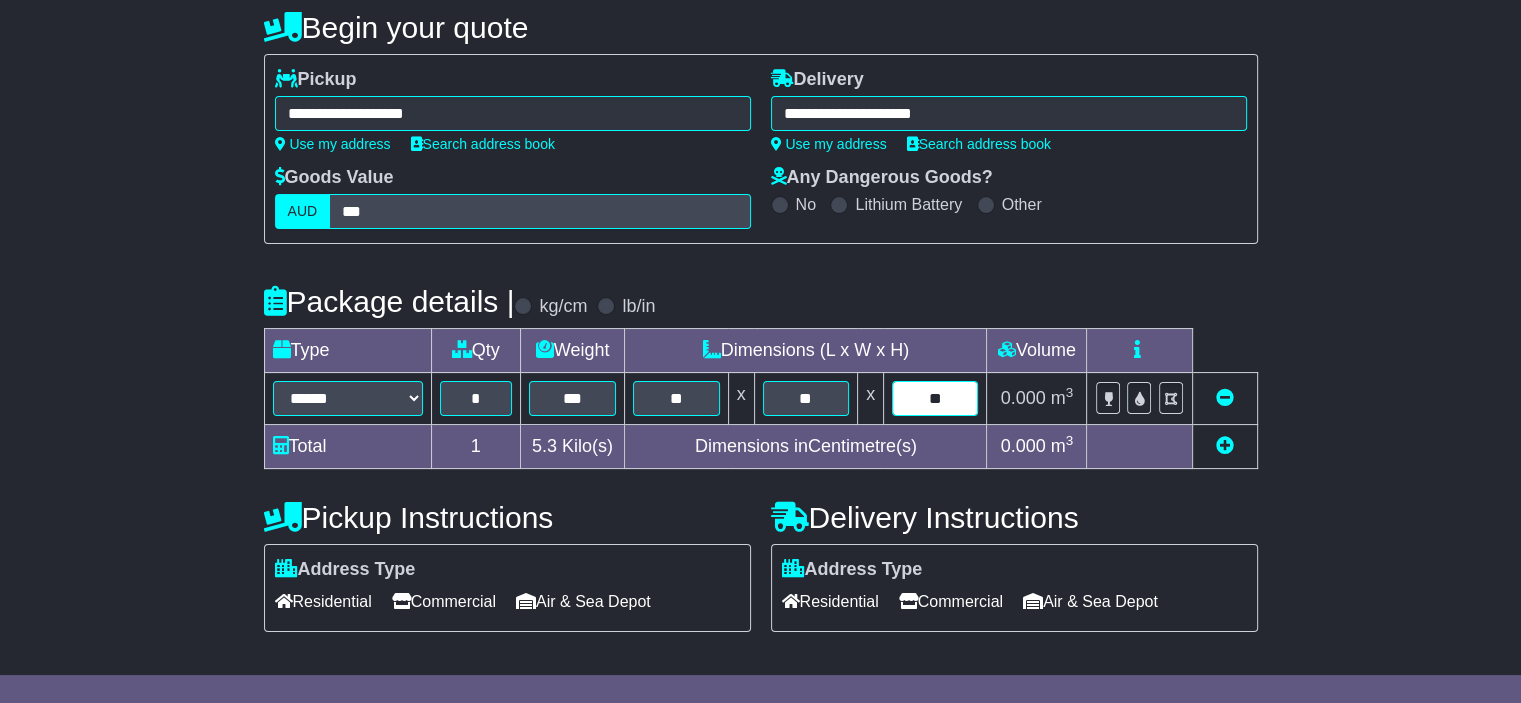 type on "**" 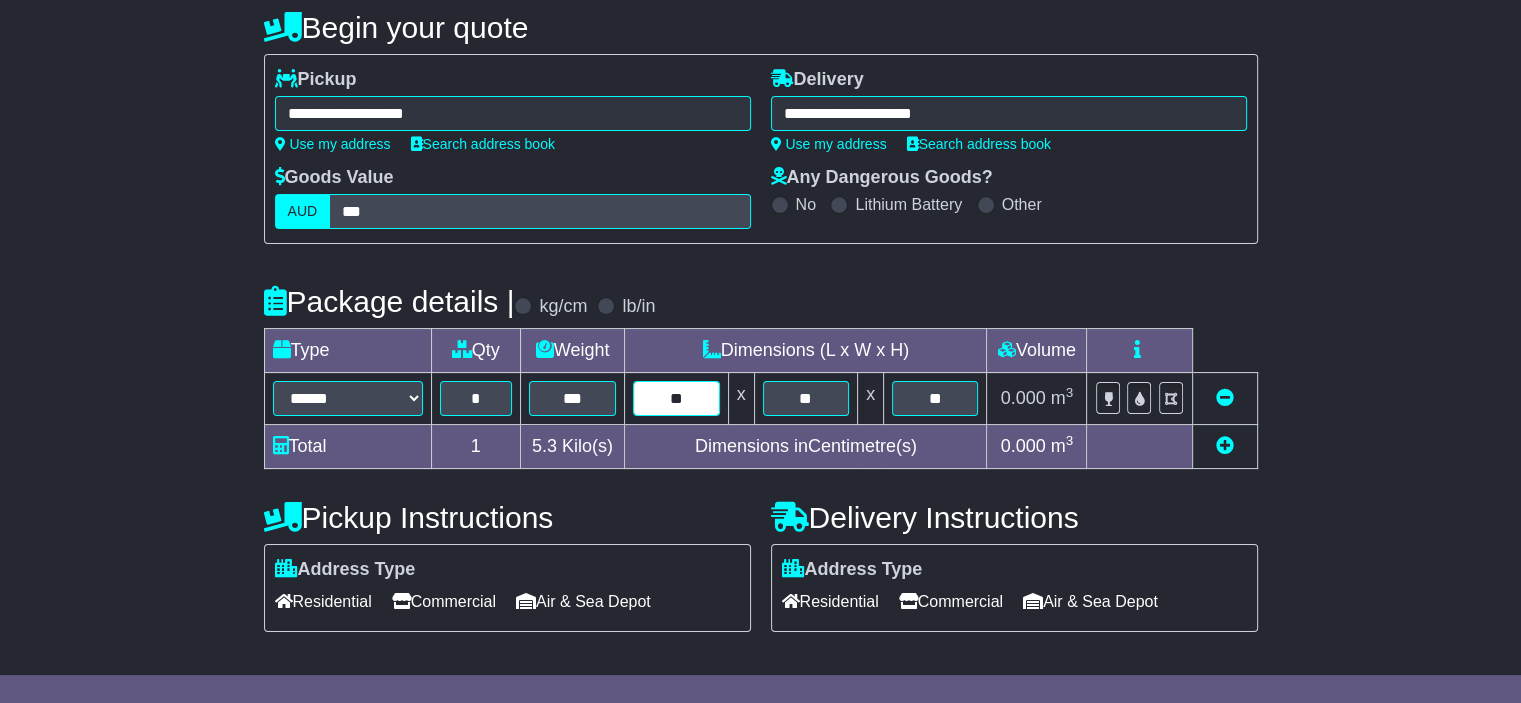 click on "**" at bounding box center [676, 398] 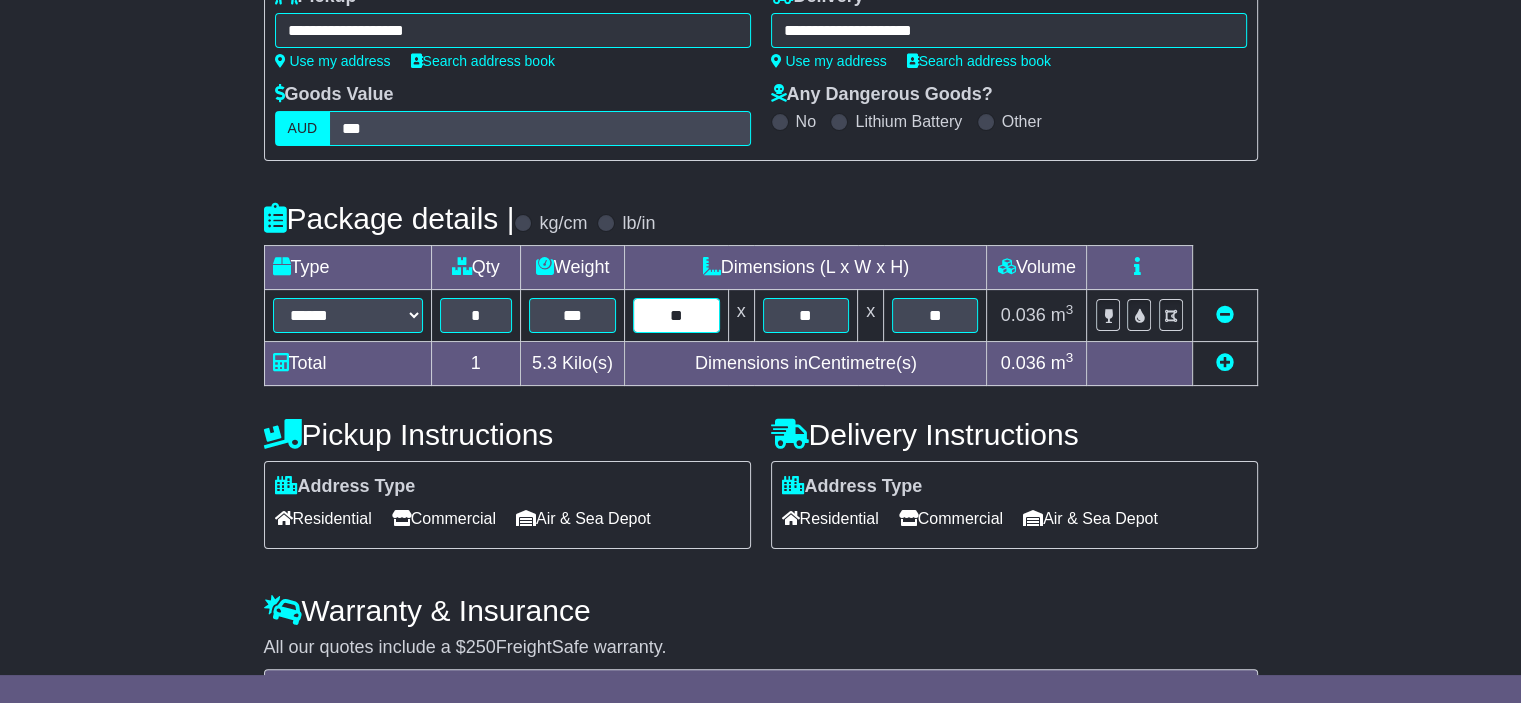 scroll, scrollTop: 300, scrollLeft: 0, axis: vertical 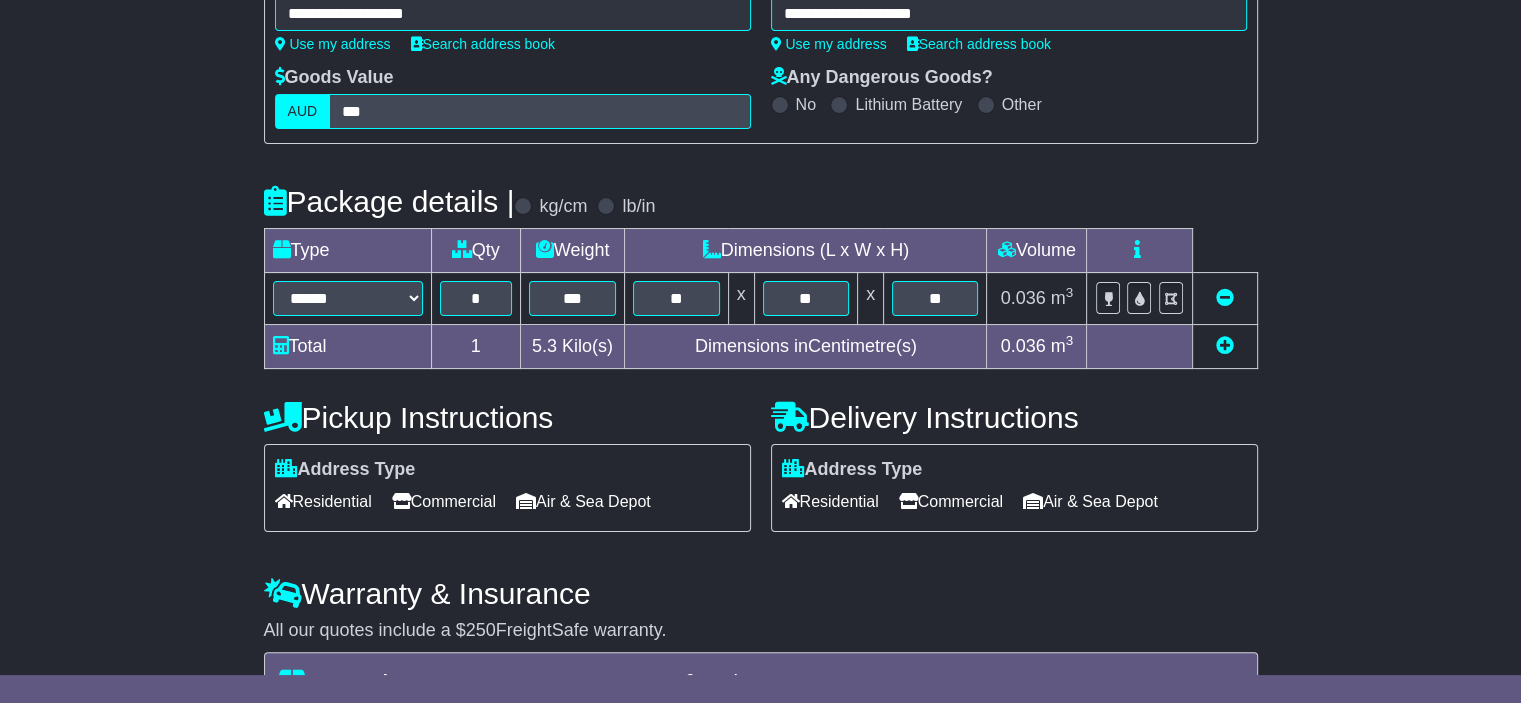 click on "Commercial" at bounding box center (444, 501) 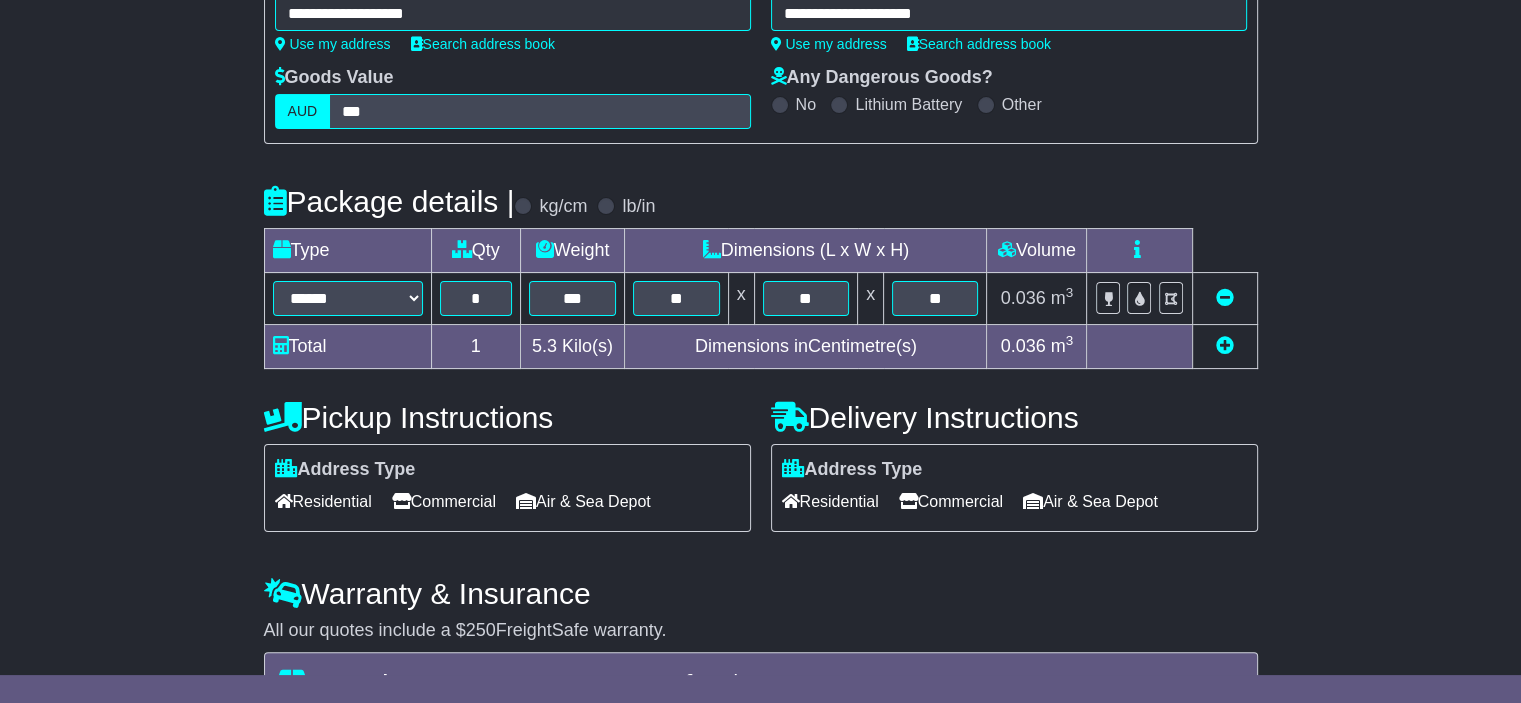 click on "Commercial" at bounding box center [951, 501] 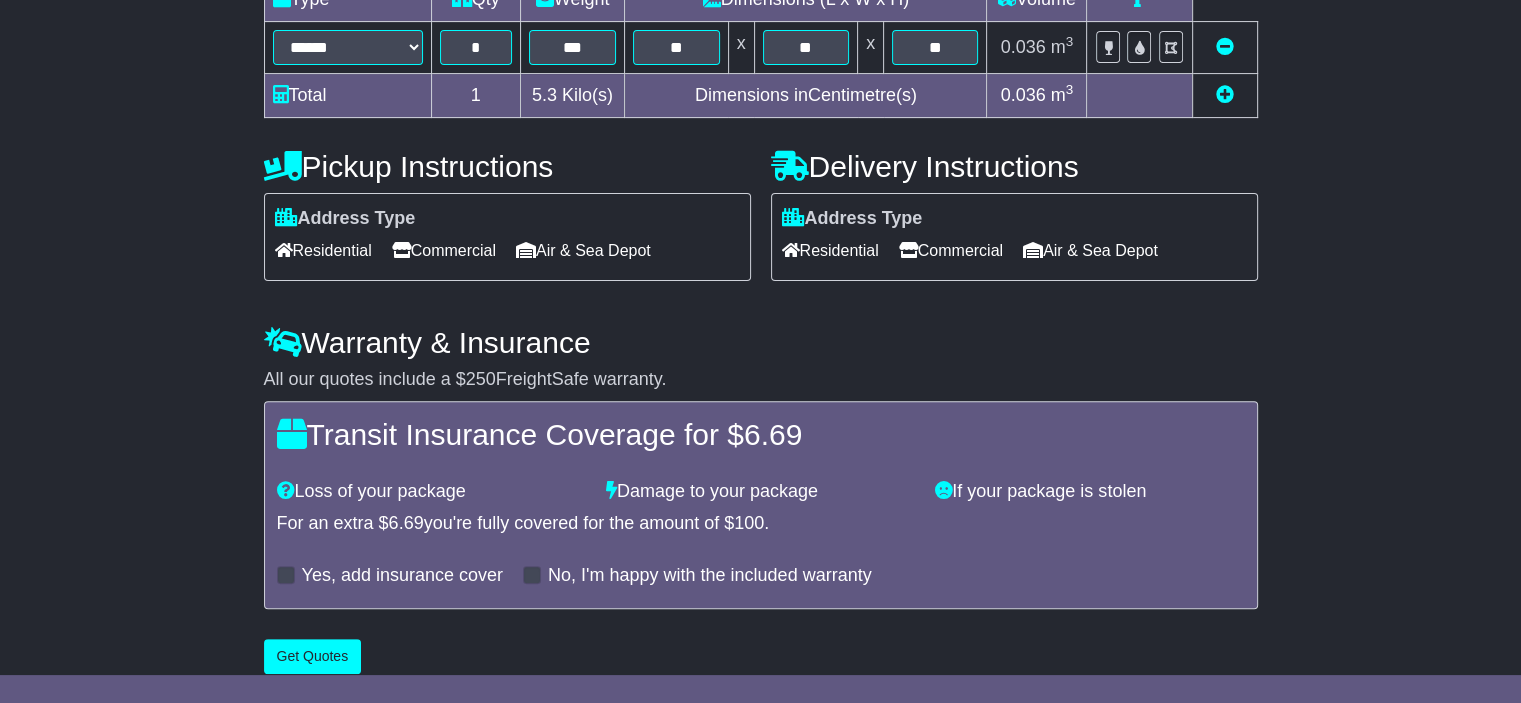 scroll, scrollTop: 571, scrollLeft: 0, axis: vertical 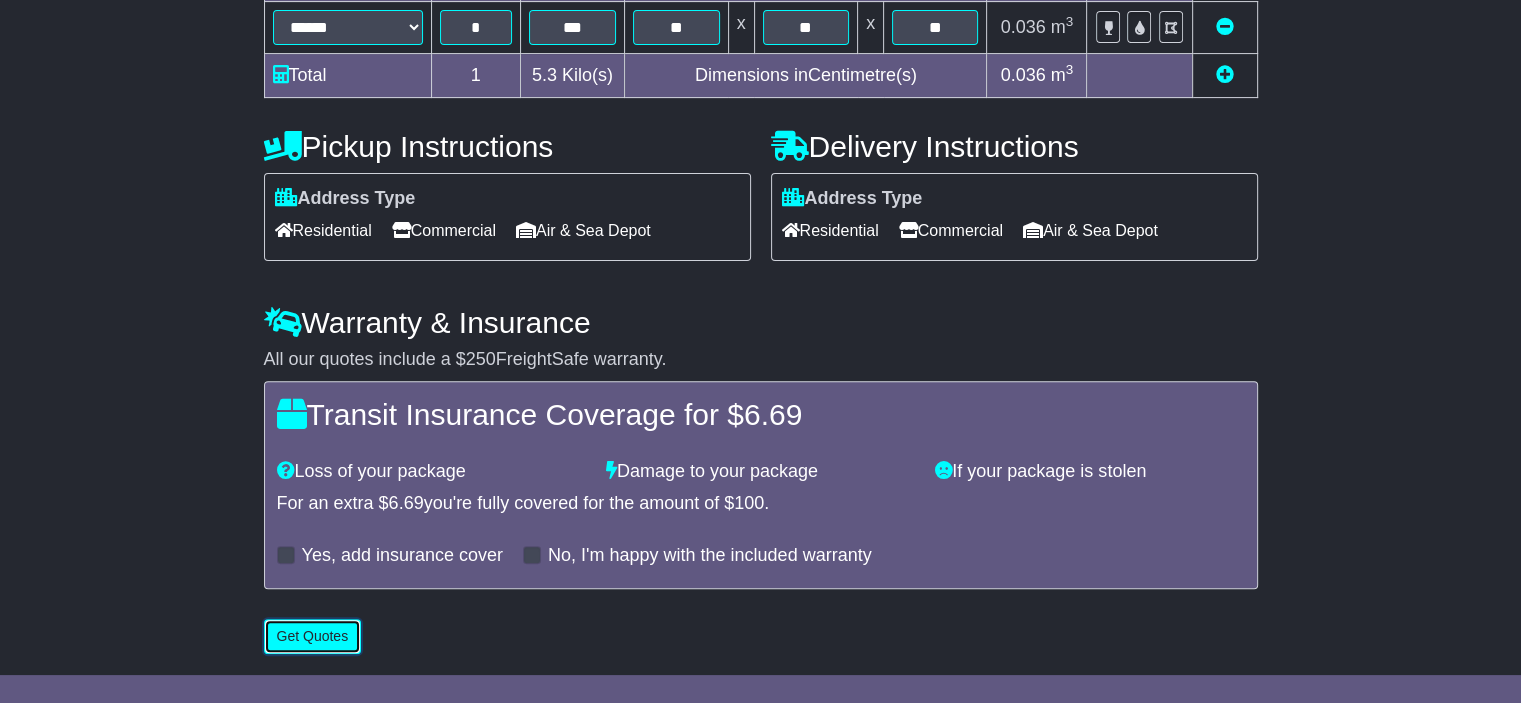click on "Get Quotes" at bounding box center [313, 636] 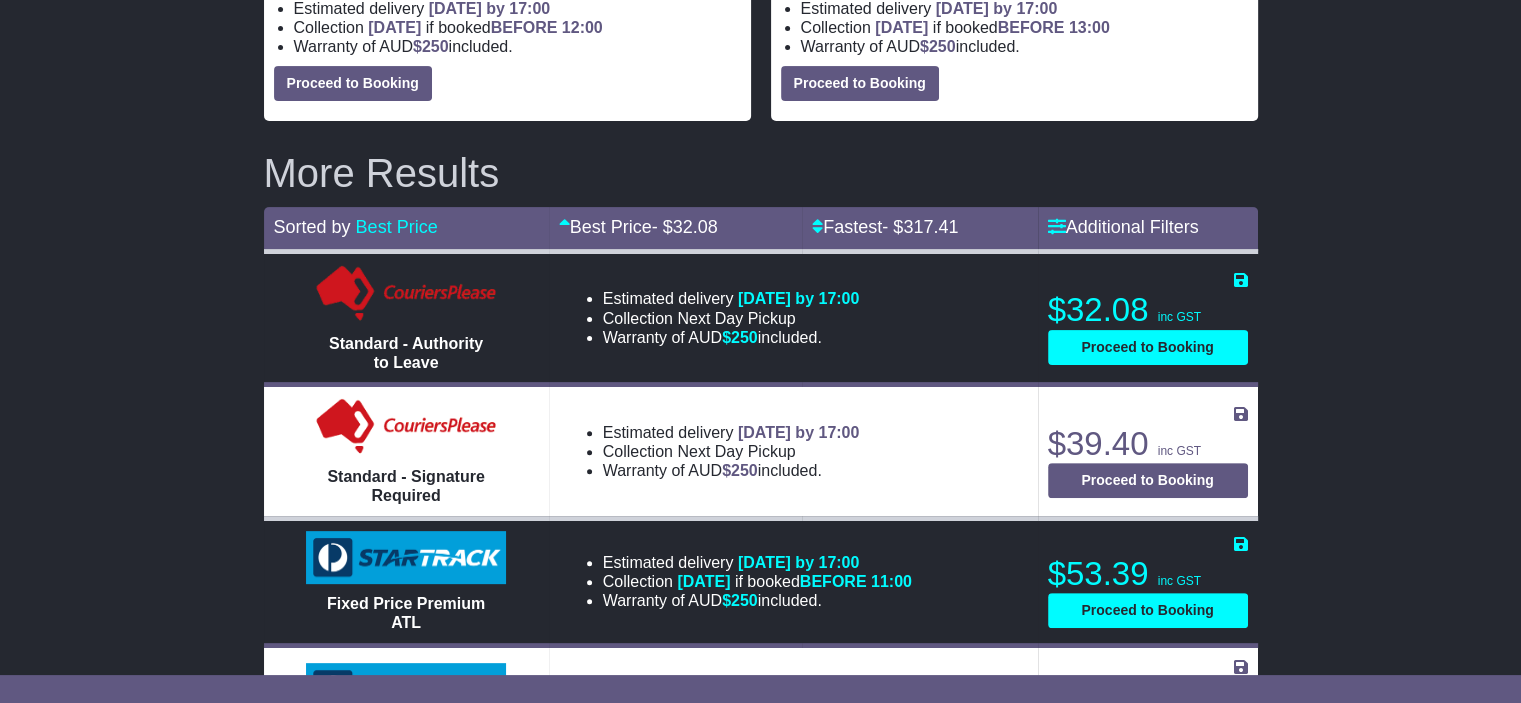 scroll, scrollTop: 550, scrollLeft: 0, axis: vertical 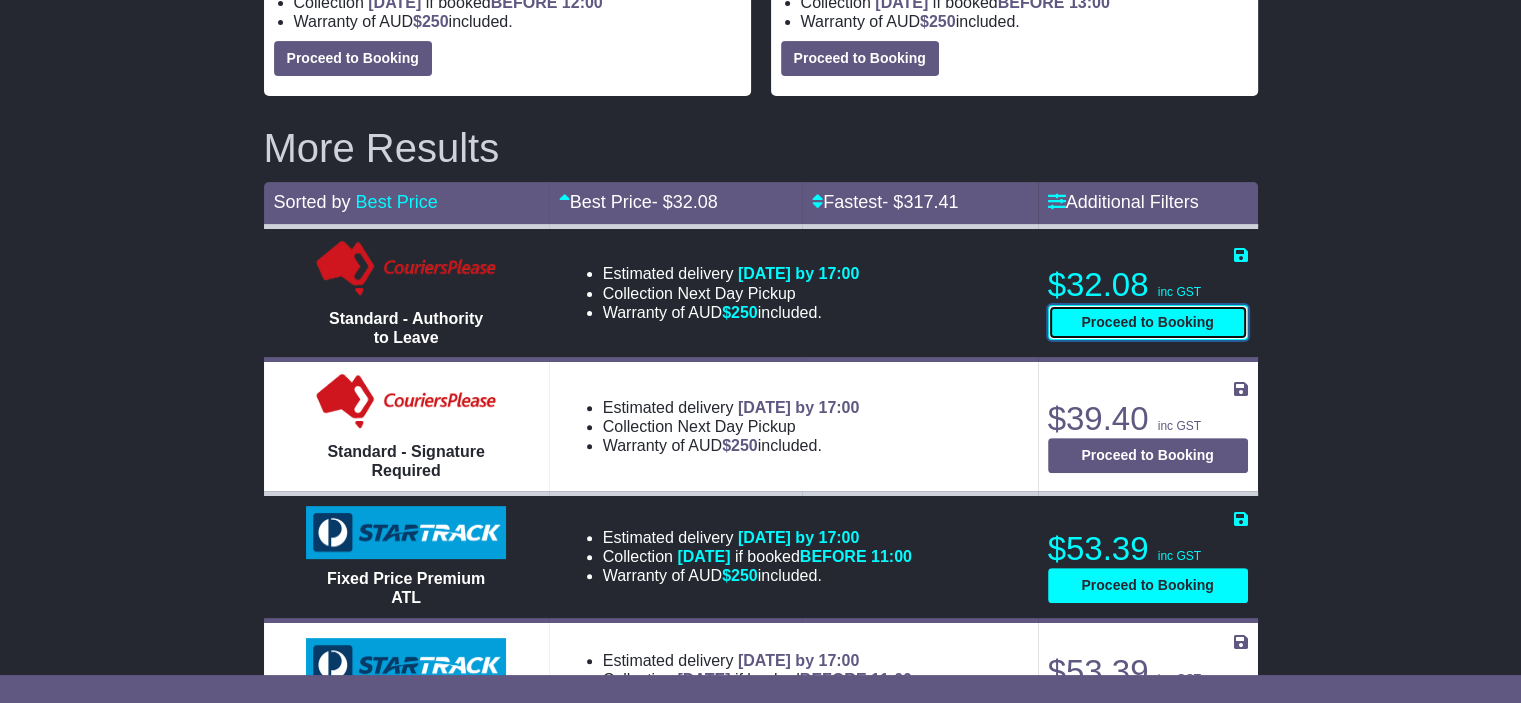 click on "Proceed to Booking" at bounding box center (1148, 322) 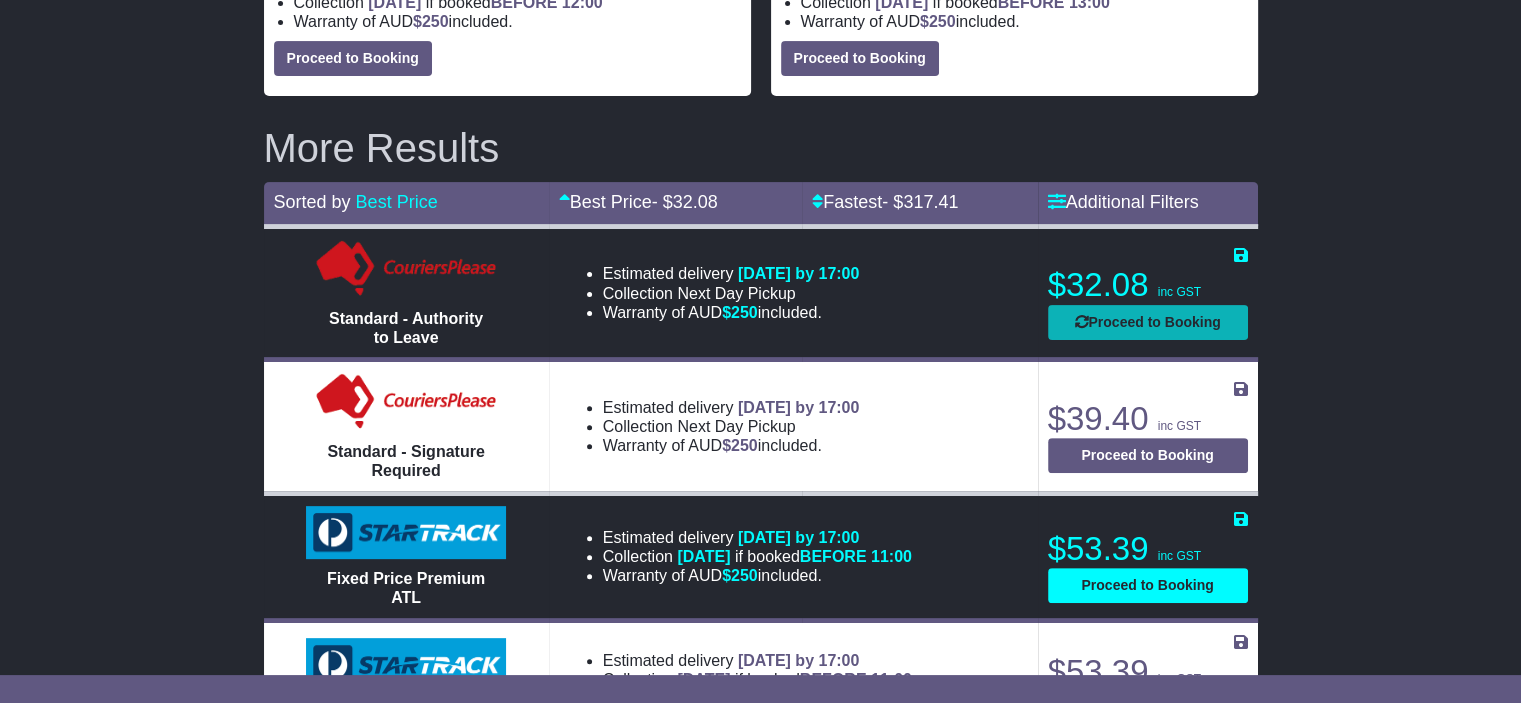select on "***" 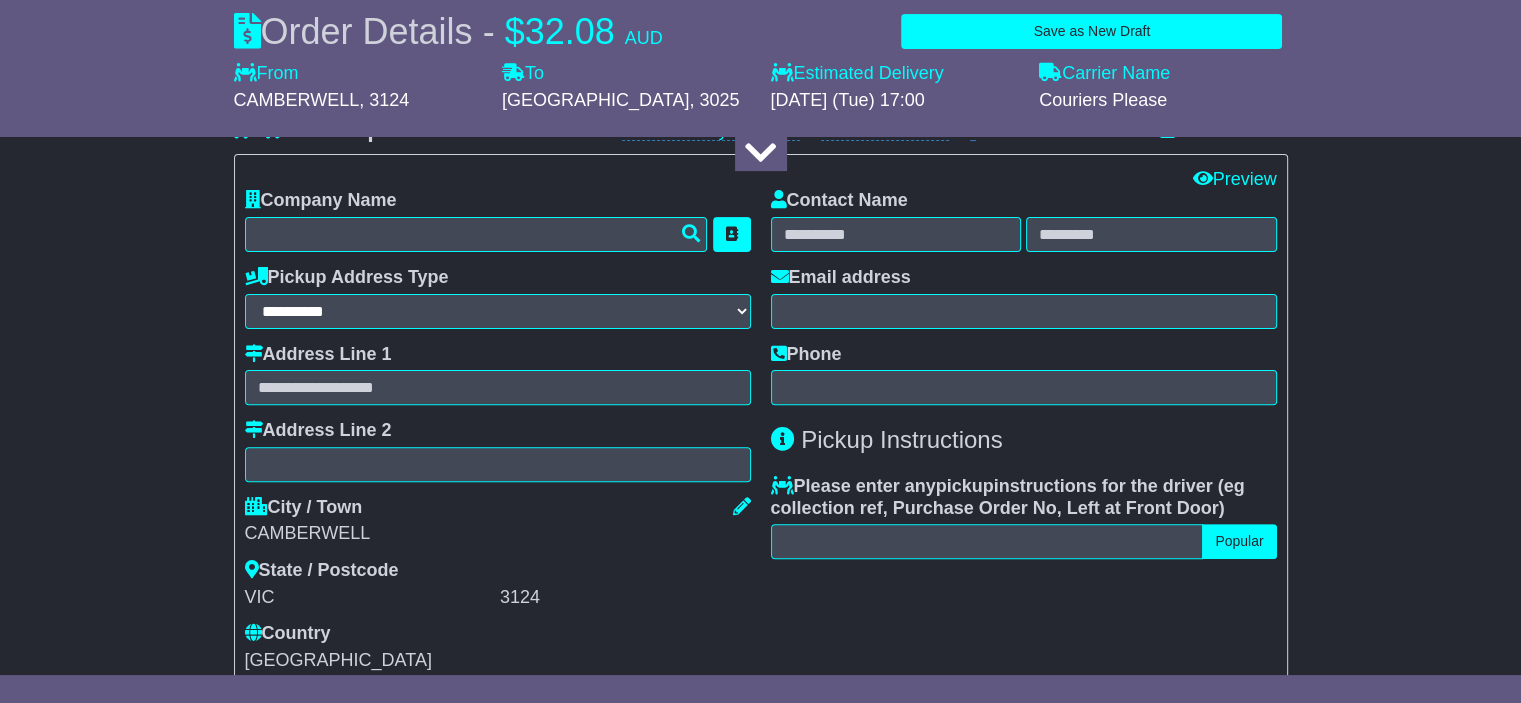 select 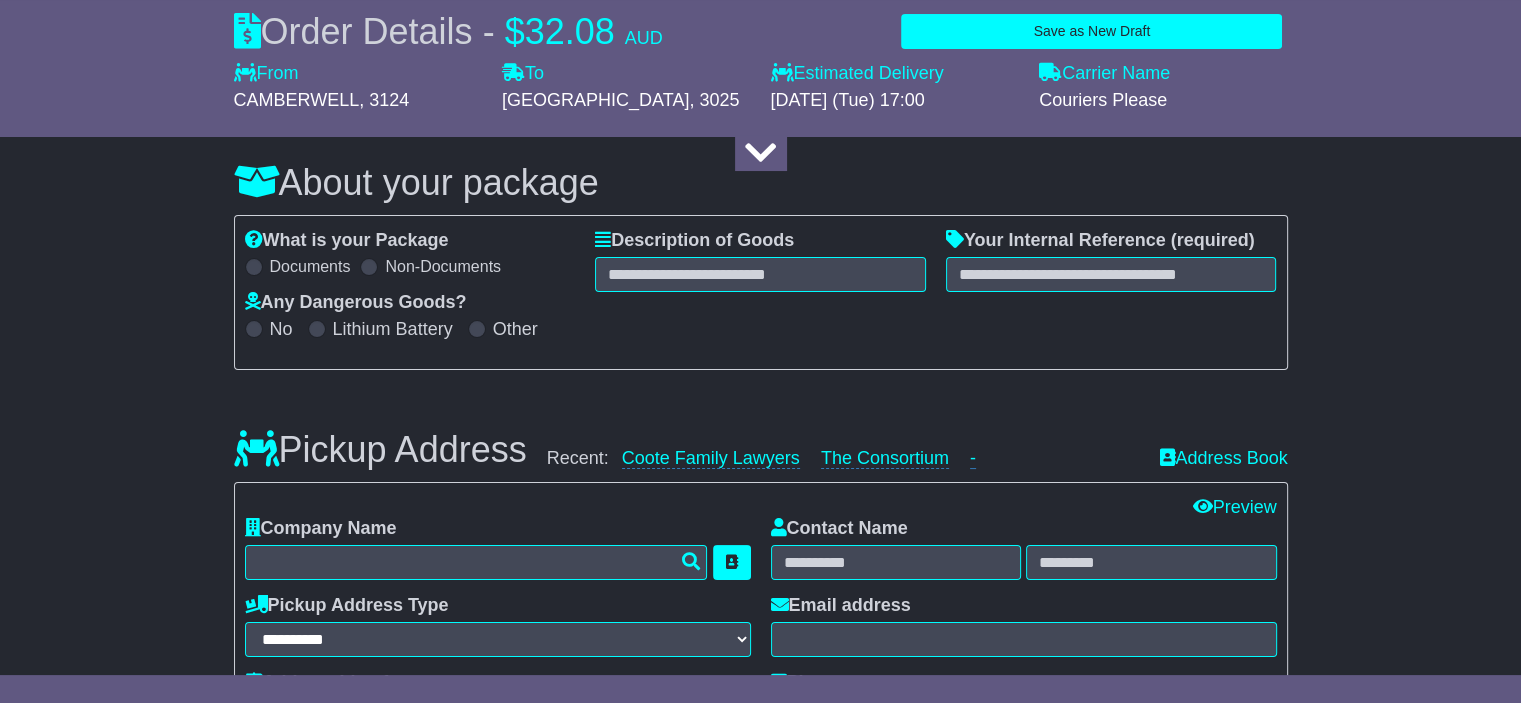 scroll, scrollTop: 224, scrollLeft: 0, axis: vertical 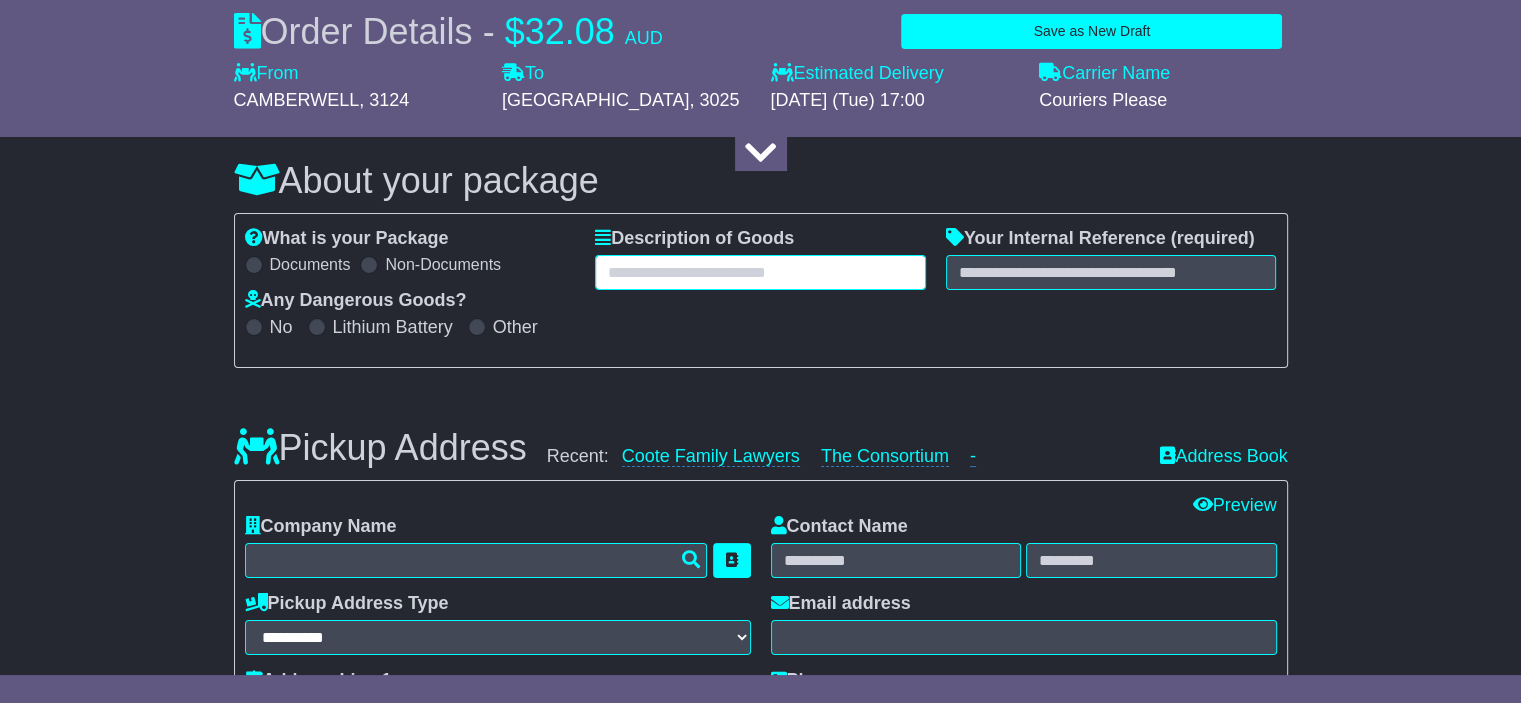 click at bounding box center (760, 272) 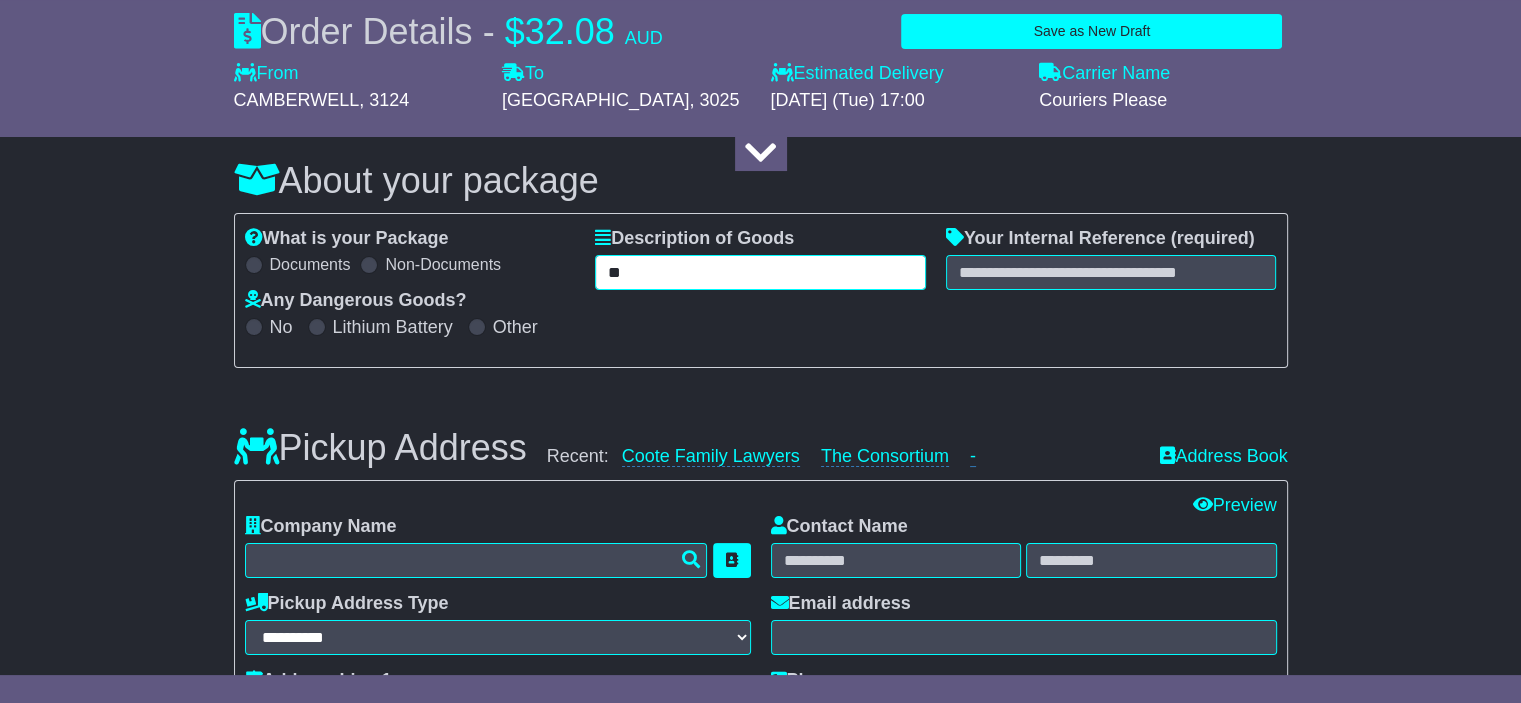 type on "*" 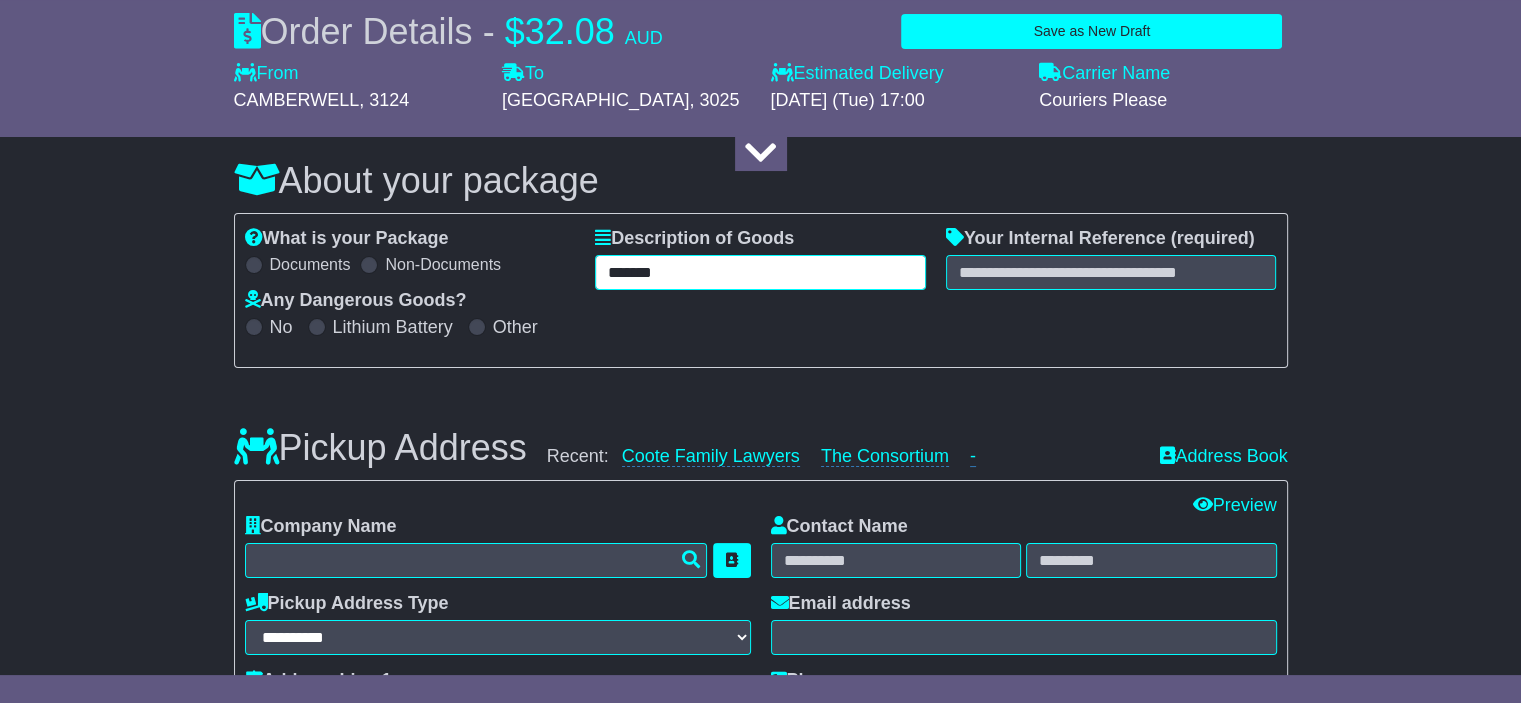 type on "*******" 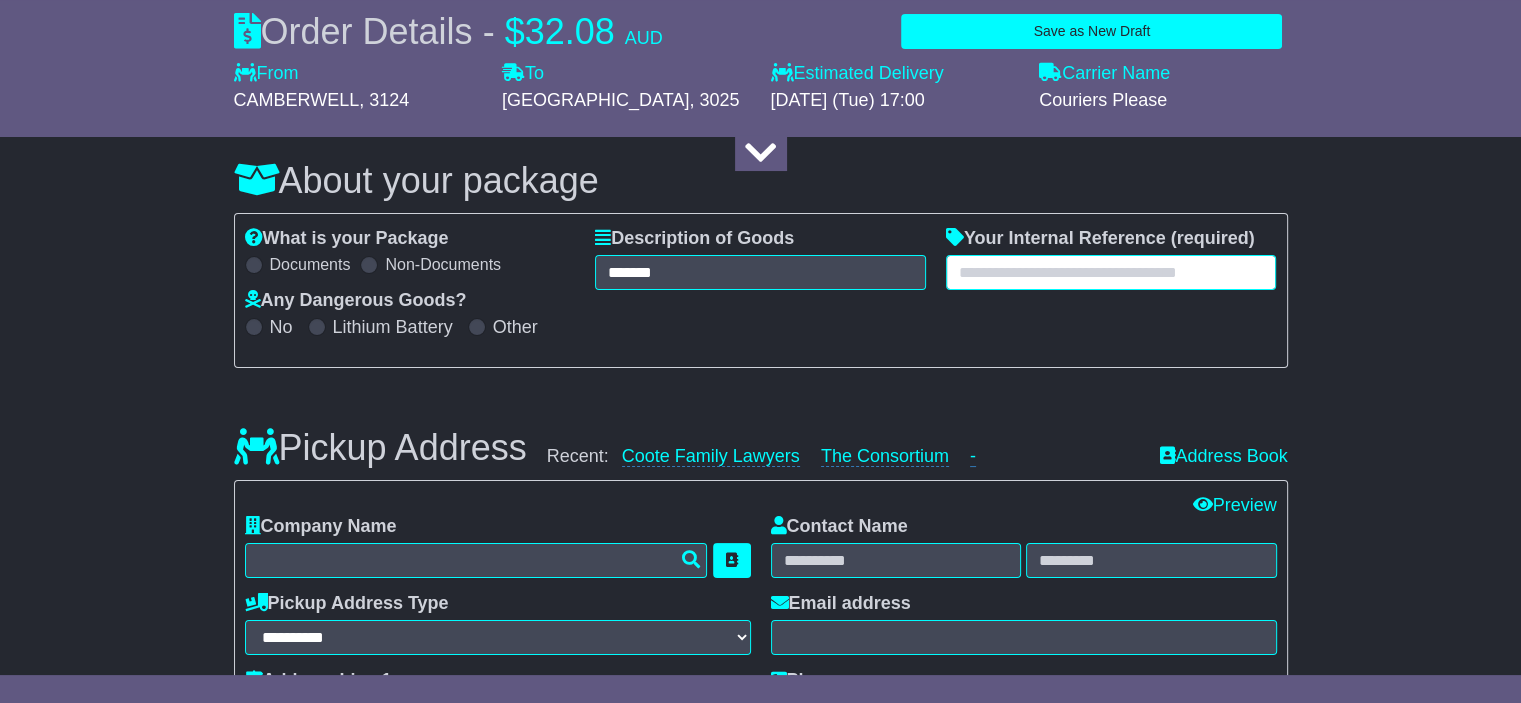 click at bounding box center (1111, 272) 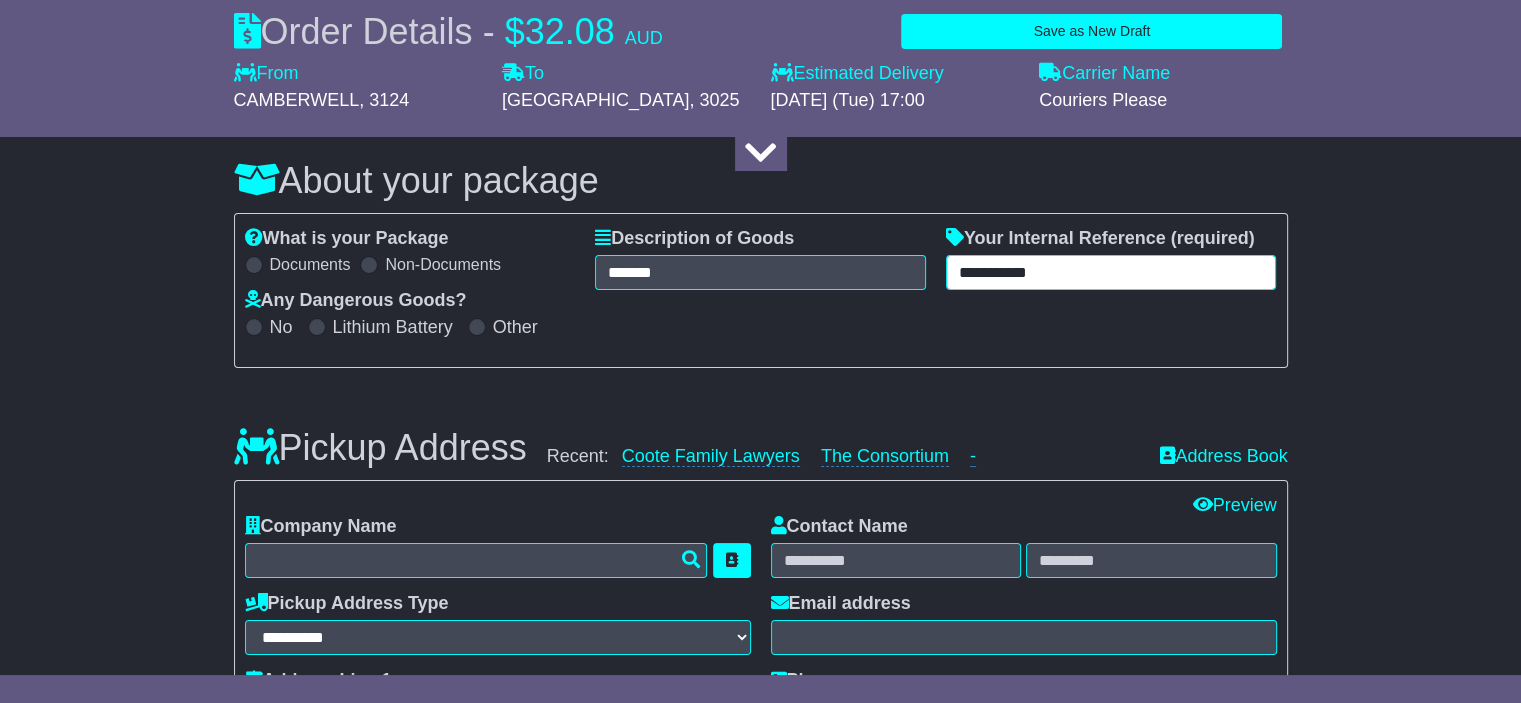 type on "**********" 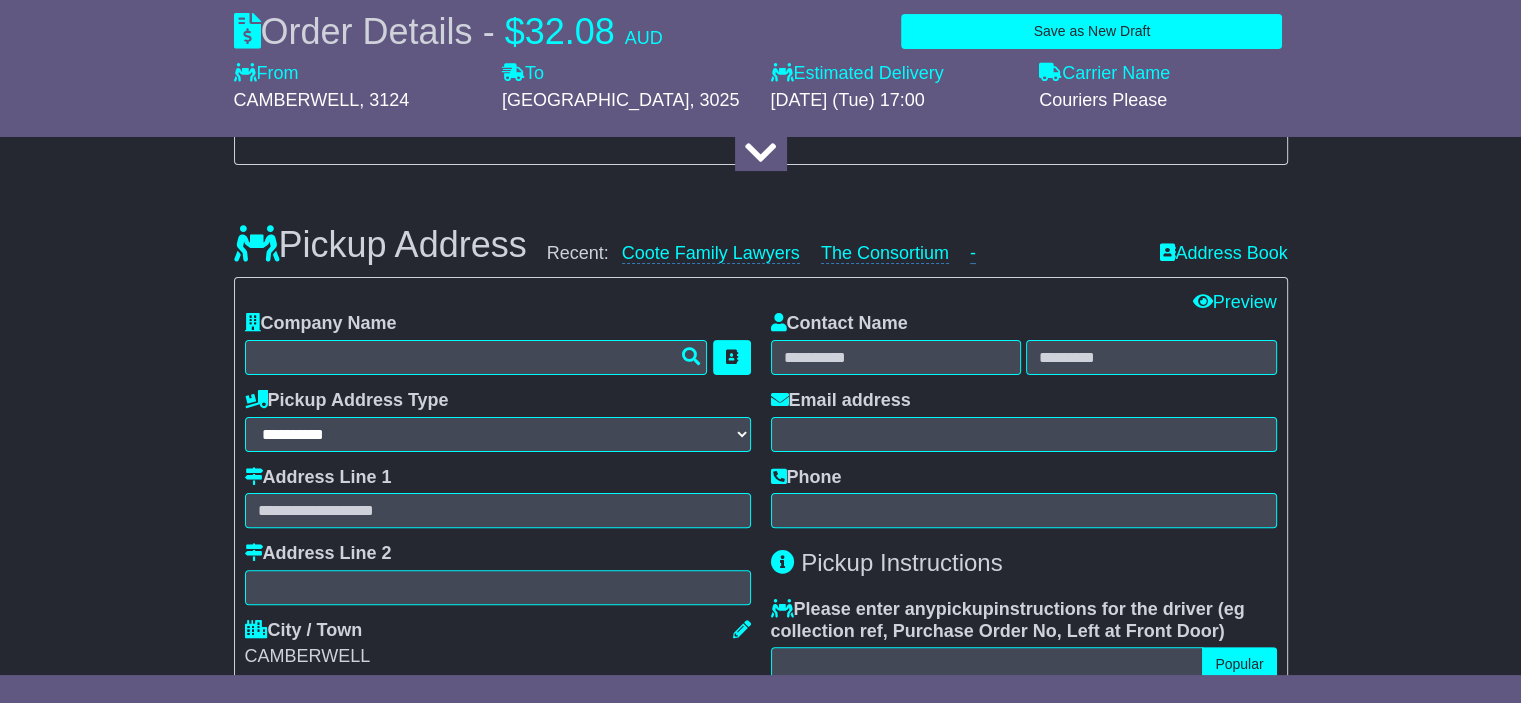 scroll, scrollTop: 475, scrollLeft: 0, axis: vertical 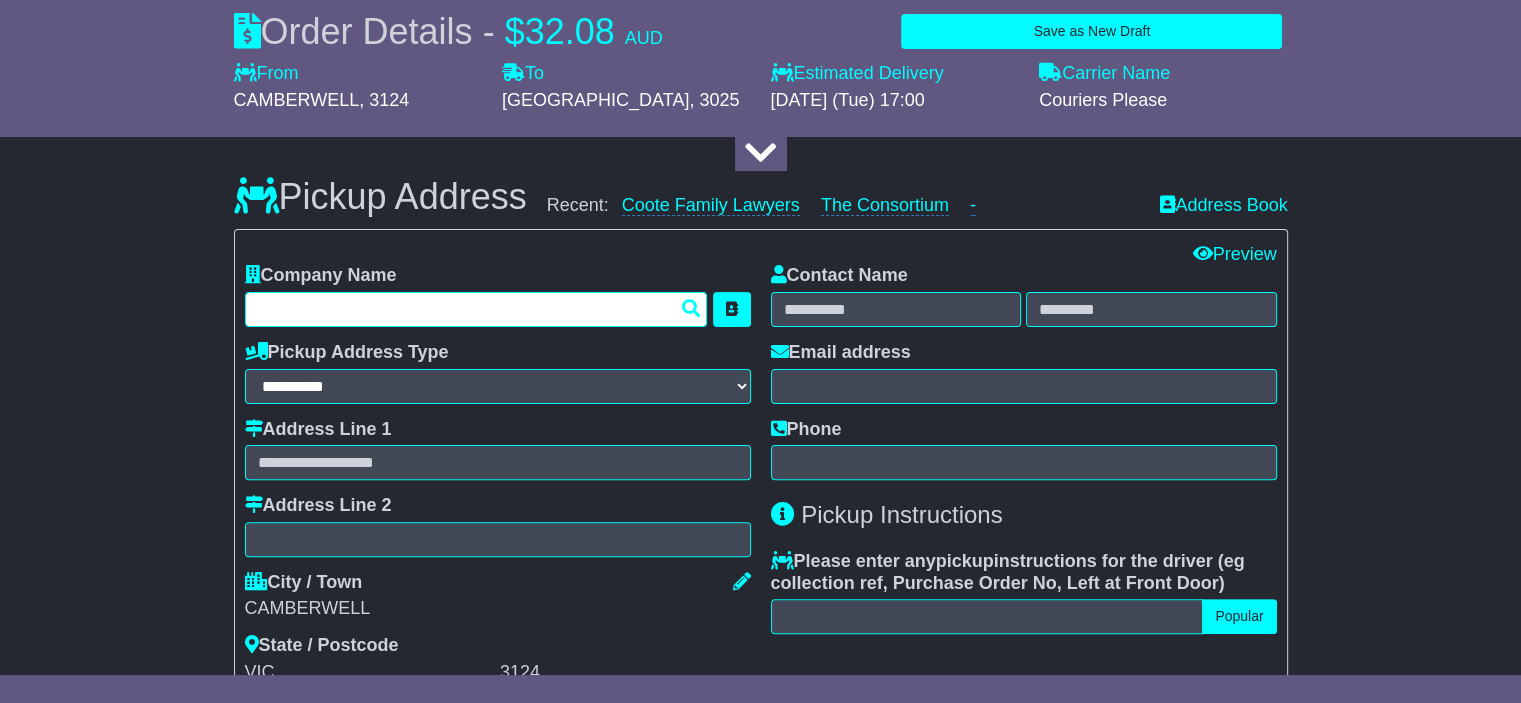 click at bounding box center [476, 309] 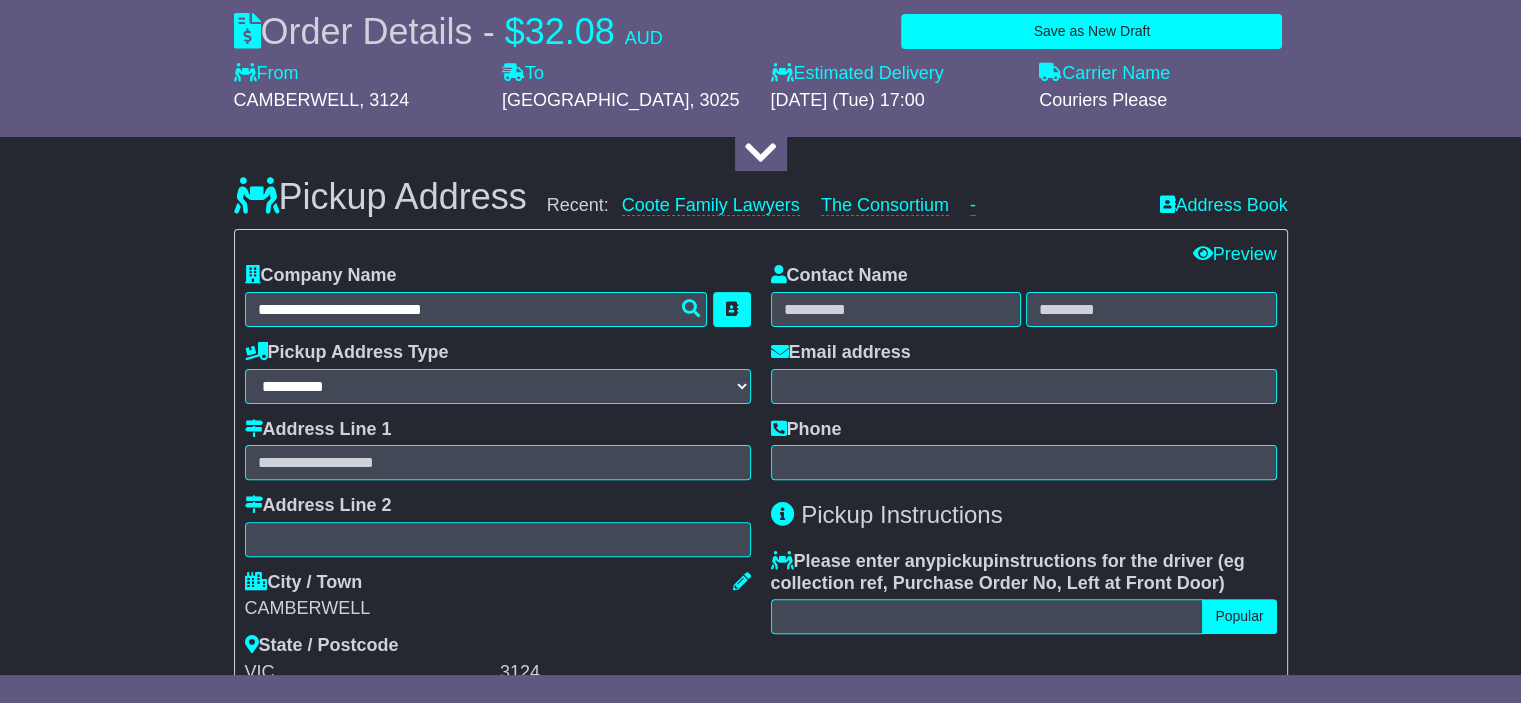 type on "**********" 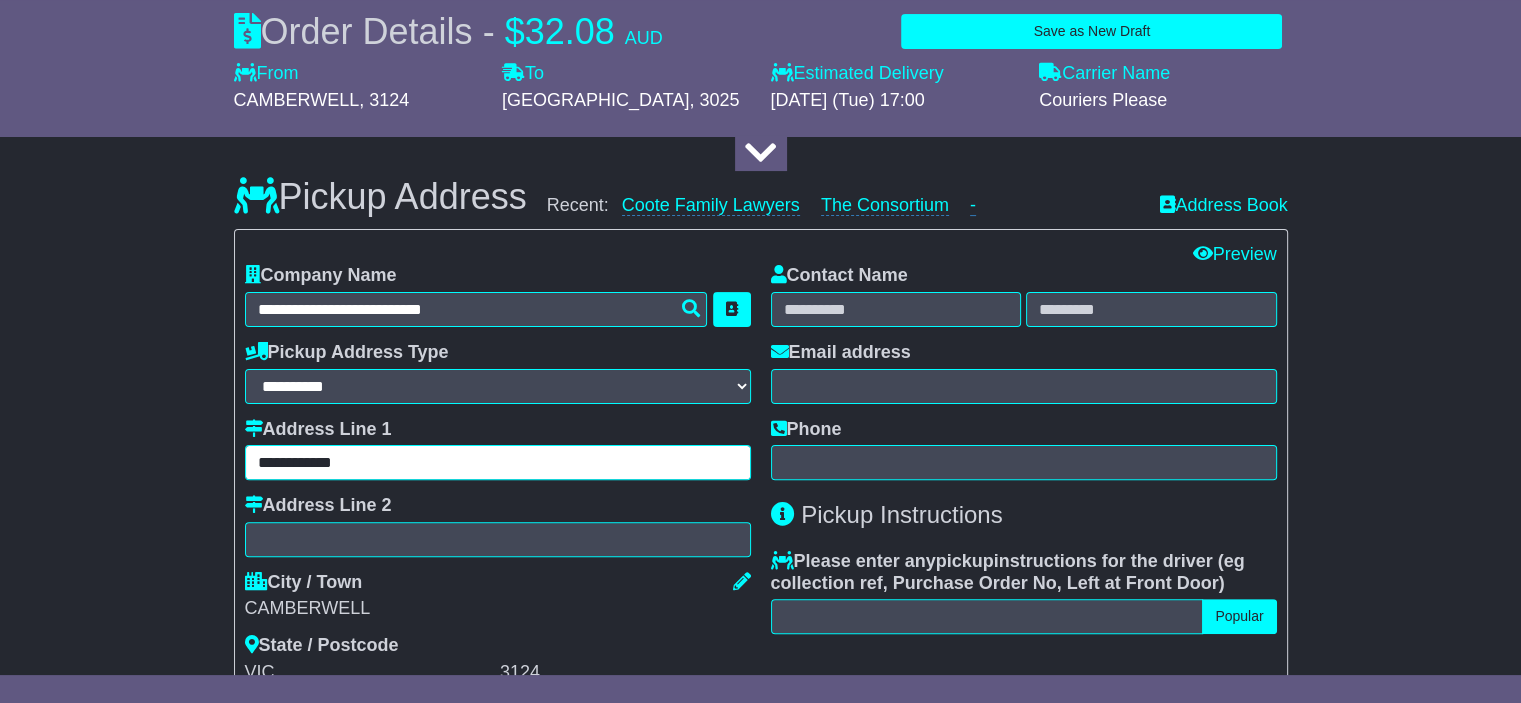 type on "*****" 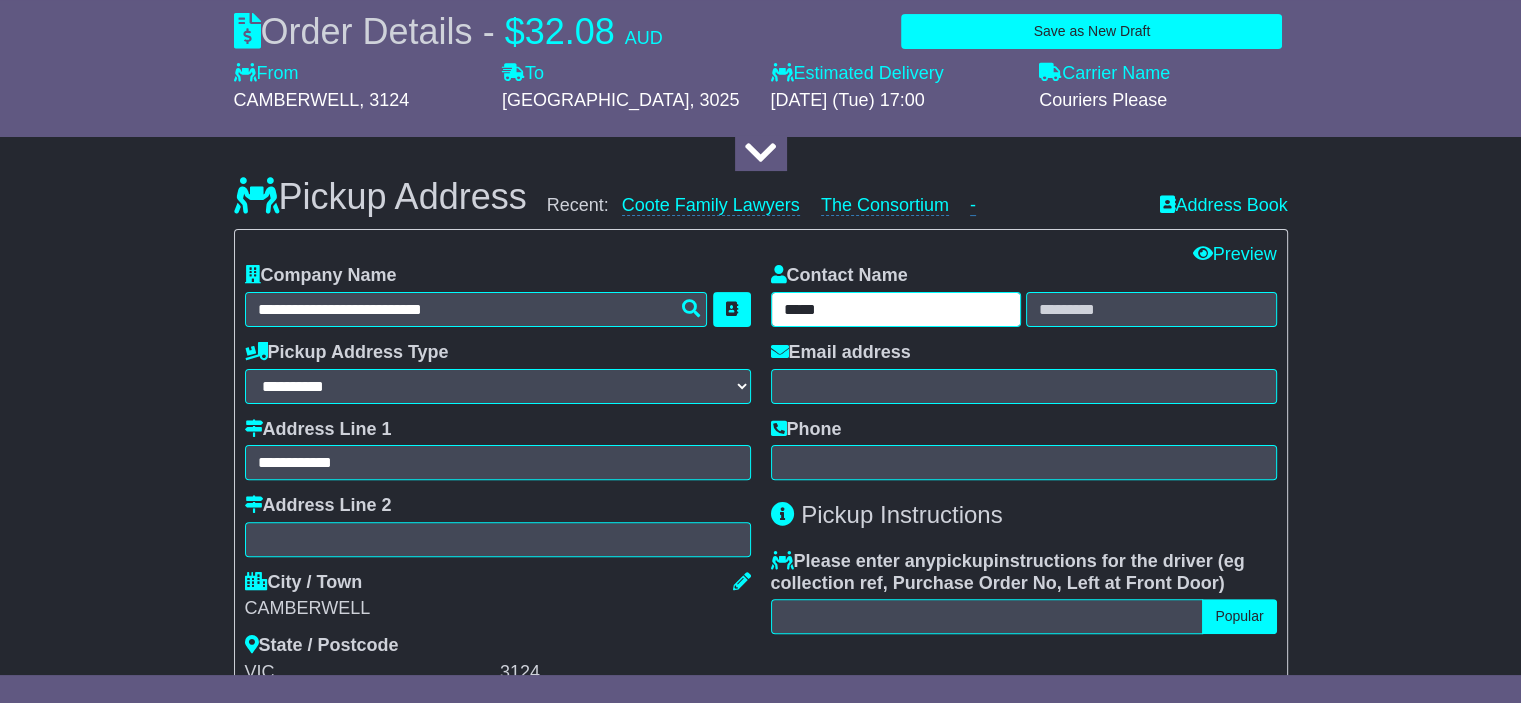 type on "*******" 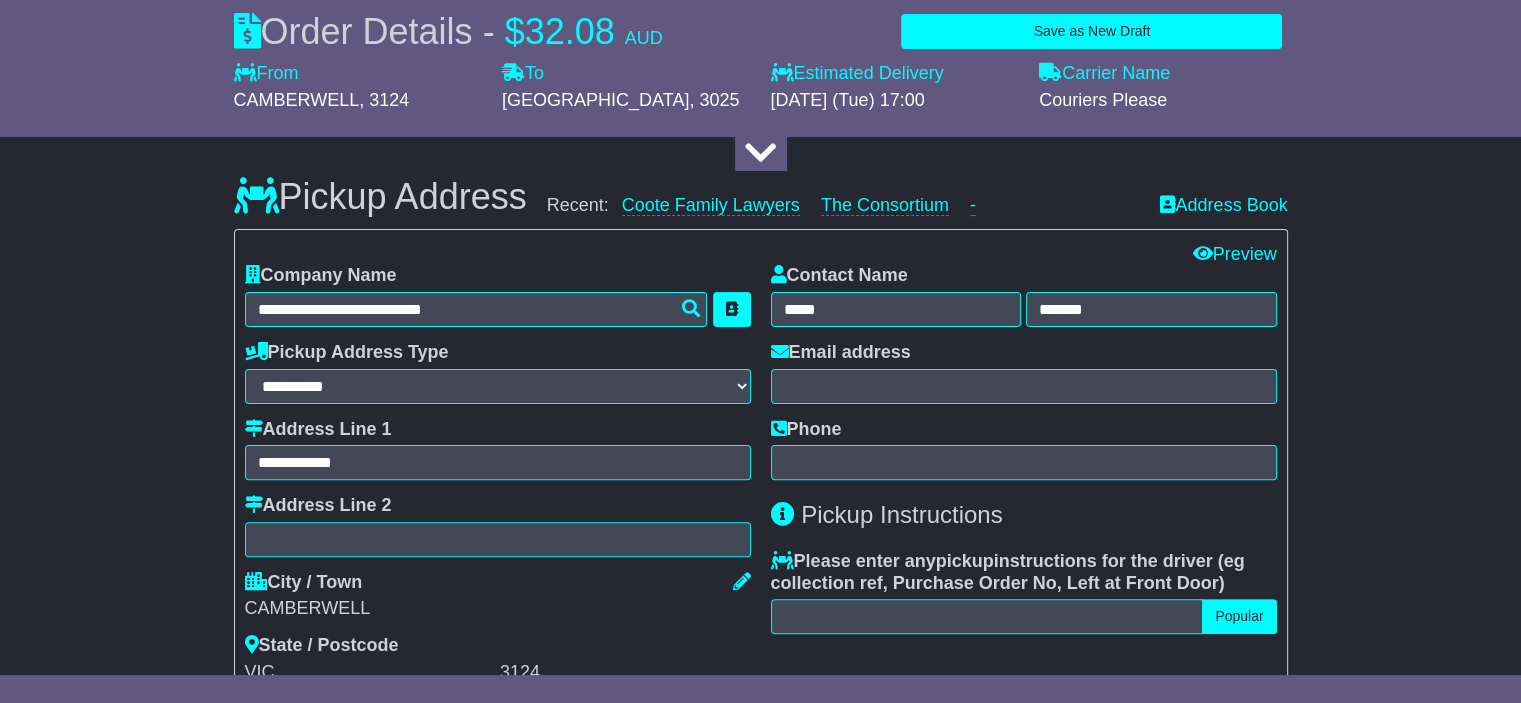 type on "**********" 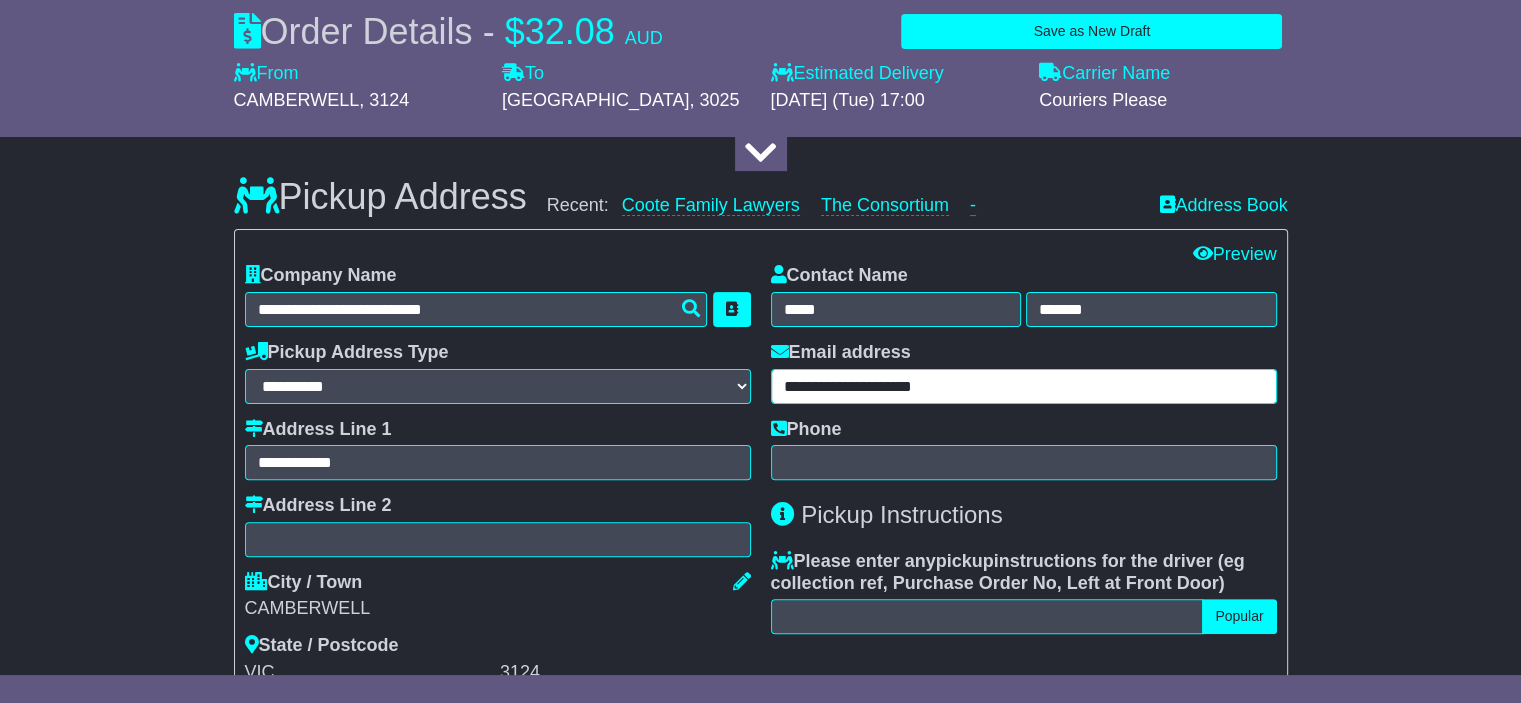type on "********" 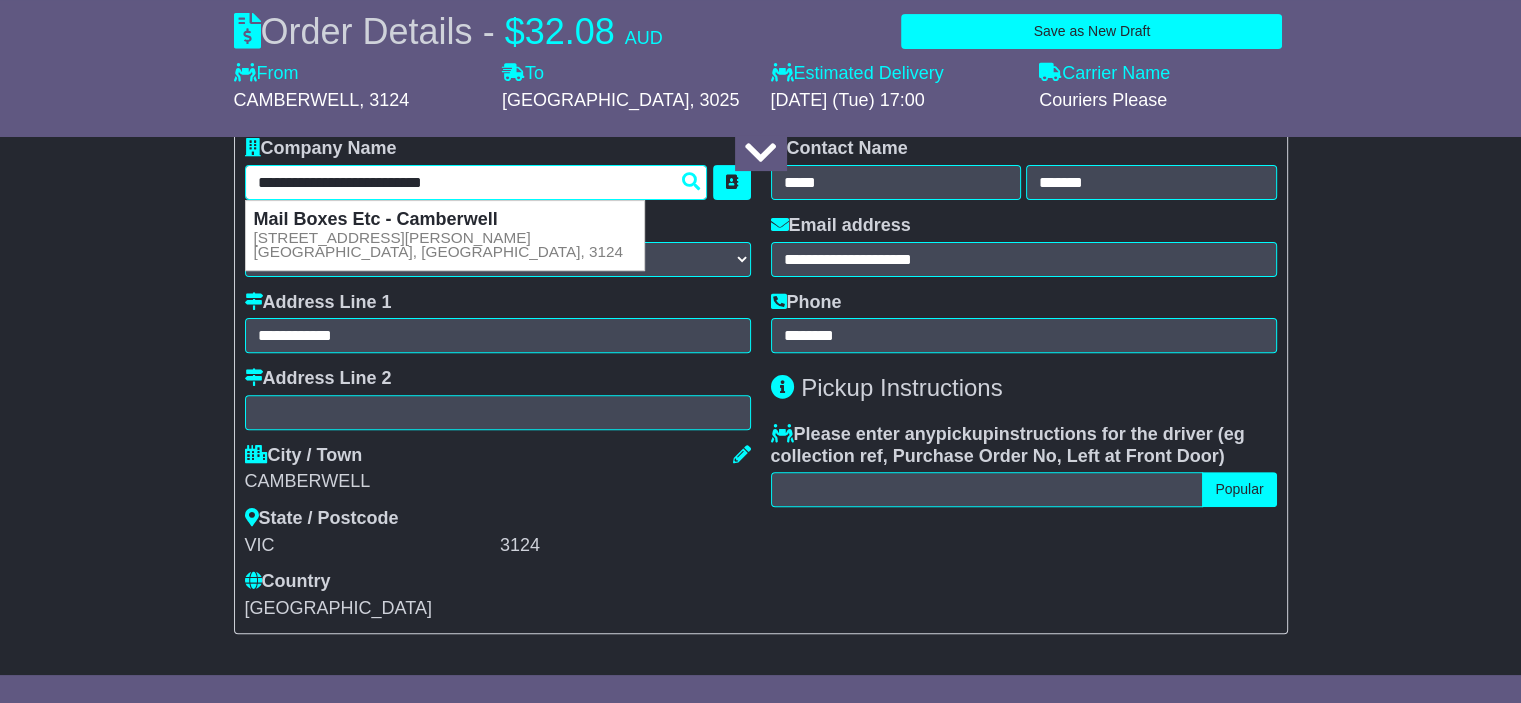 scroll, scrollTop: 624, scrollLeft: 0, axis: vertical 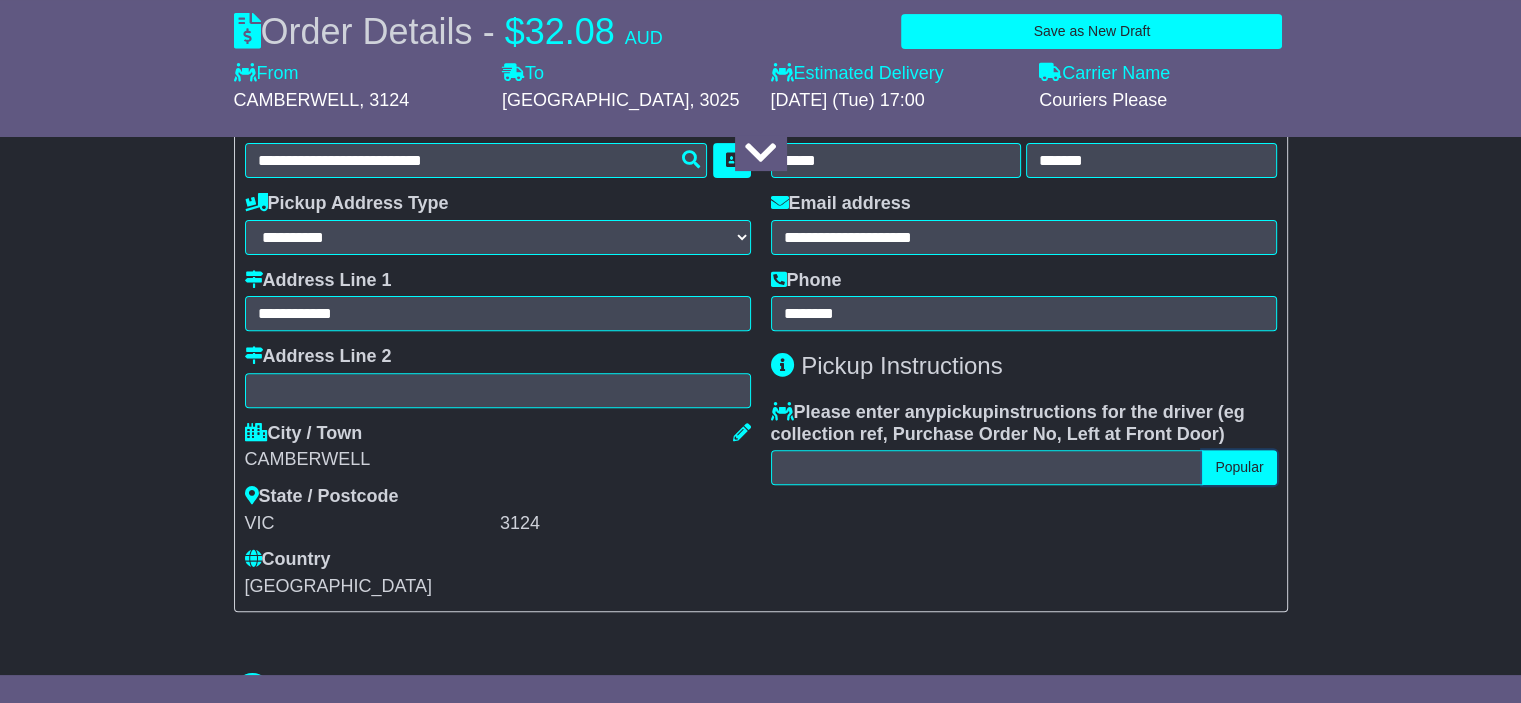 click on "Popular" at bounding box center [1239, 467] 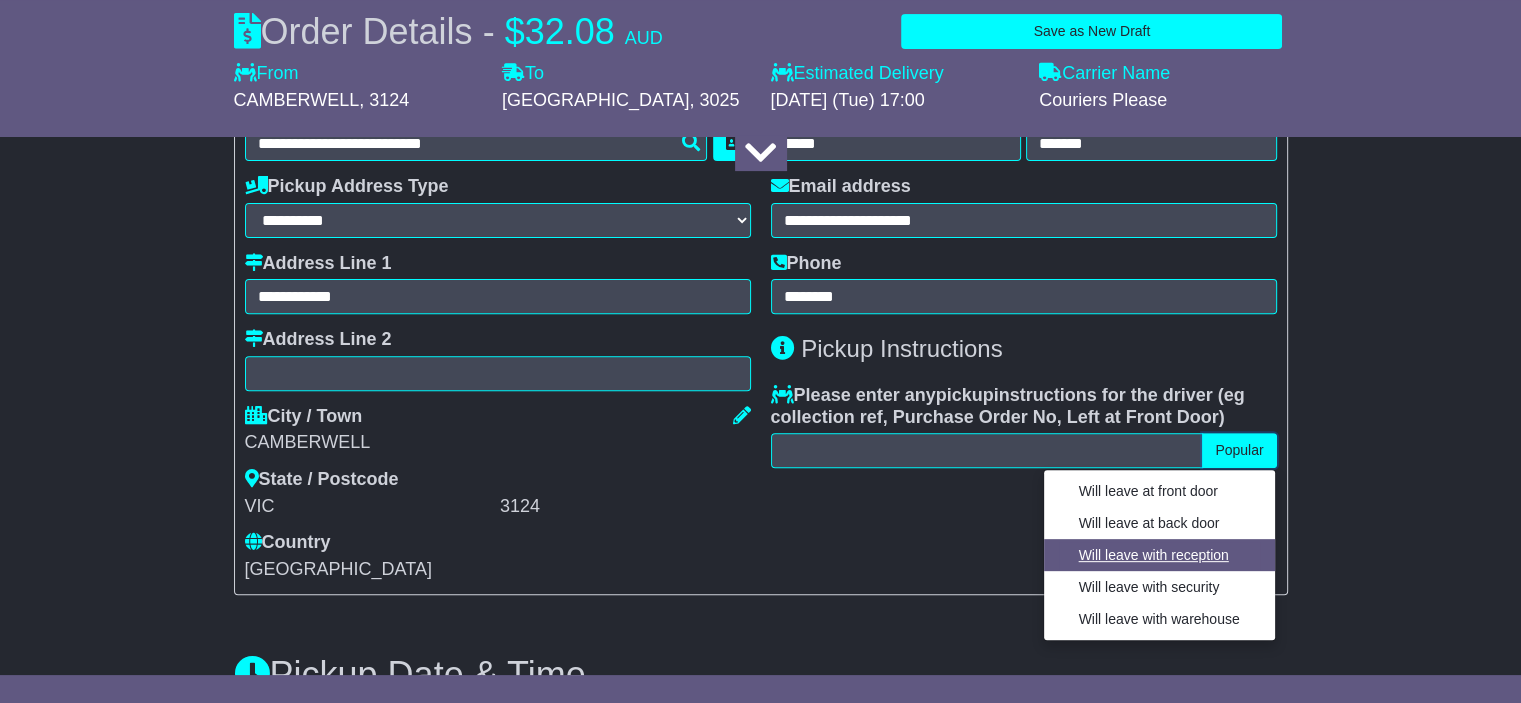 scroll, scrollTop: 650, scrollLeft: 0, axis: vertical 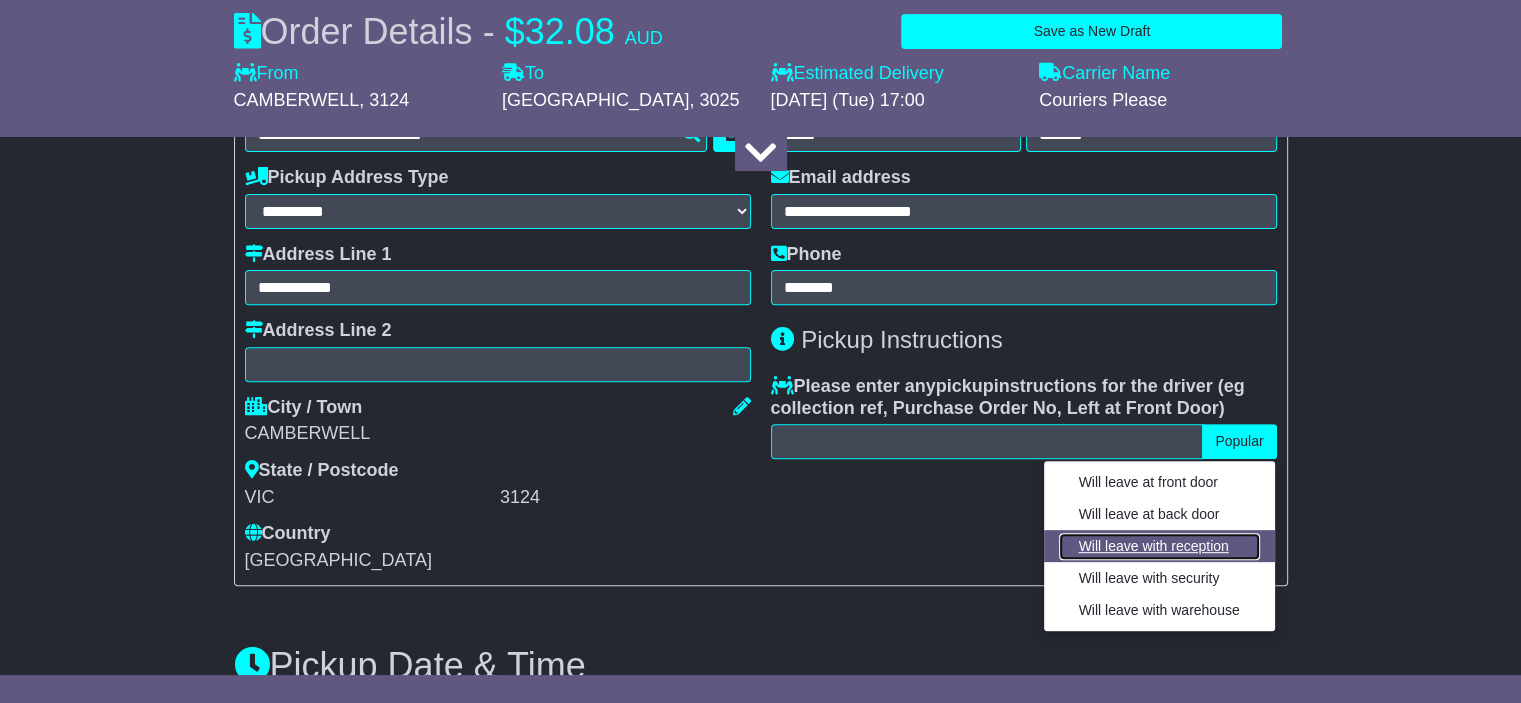 click on "Will leave with reception" at bounding box center [1159, 546] 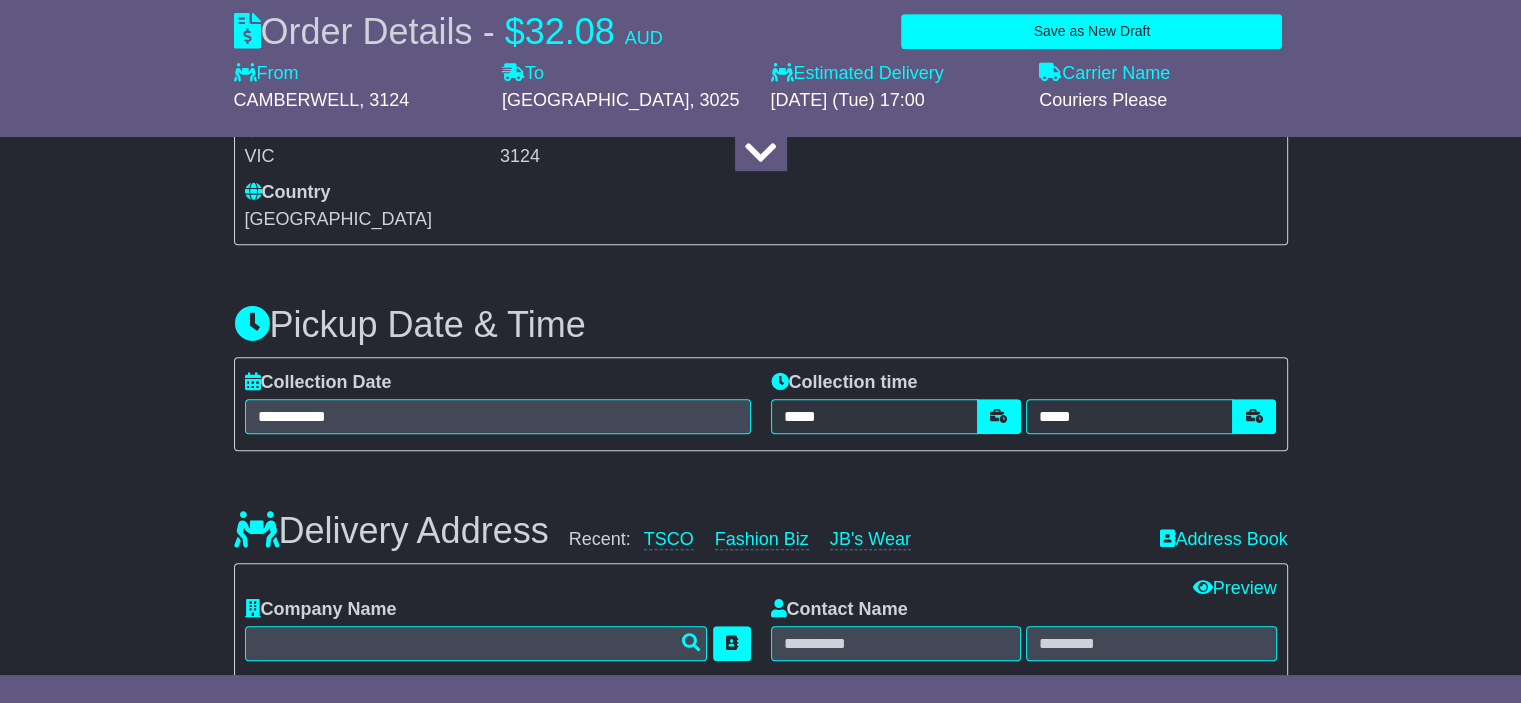 scroll, scrollTop: 1024, scrollLeft: 0, axis: vertical 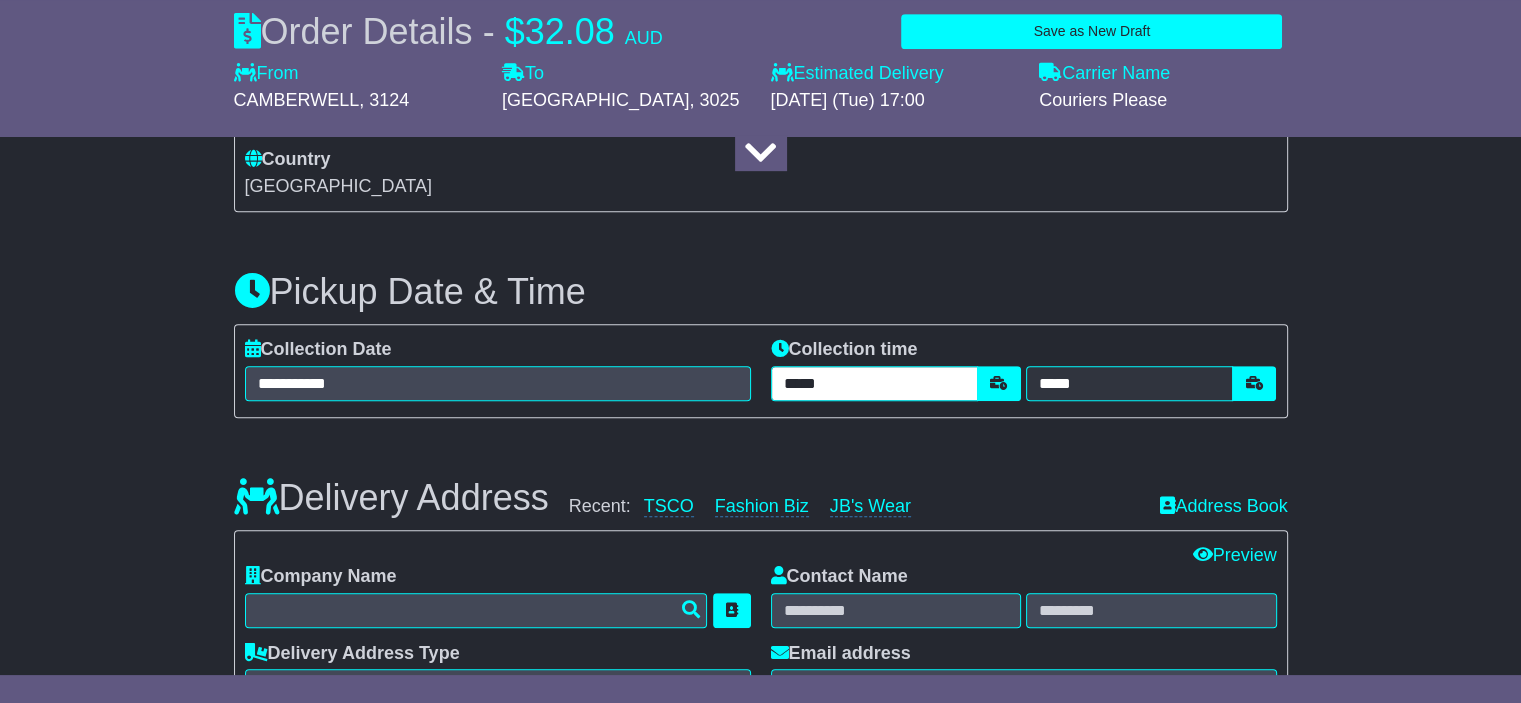 click on "*****" at bounding box center (874, 383) 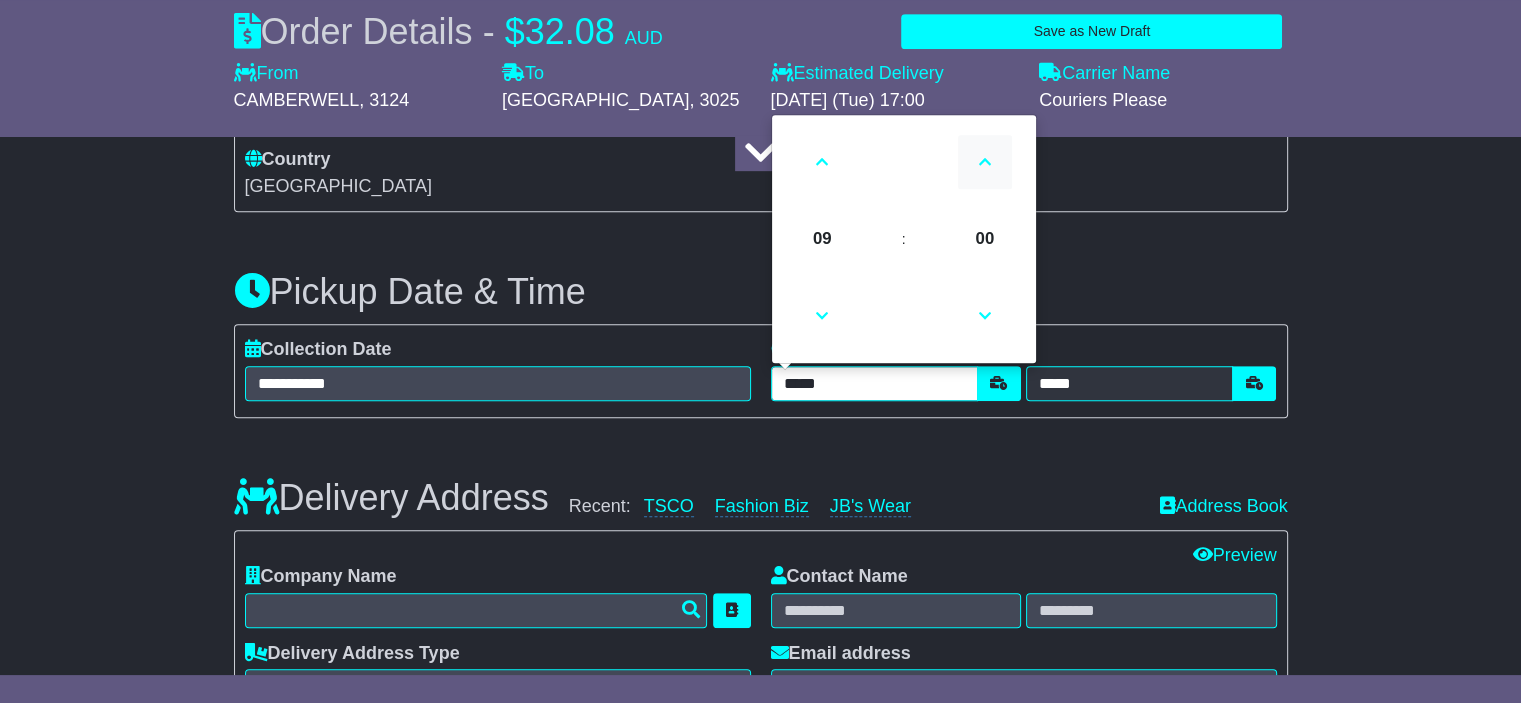 click at bounding box center (985, 162) 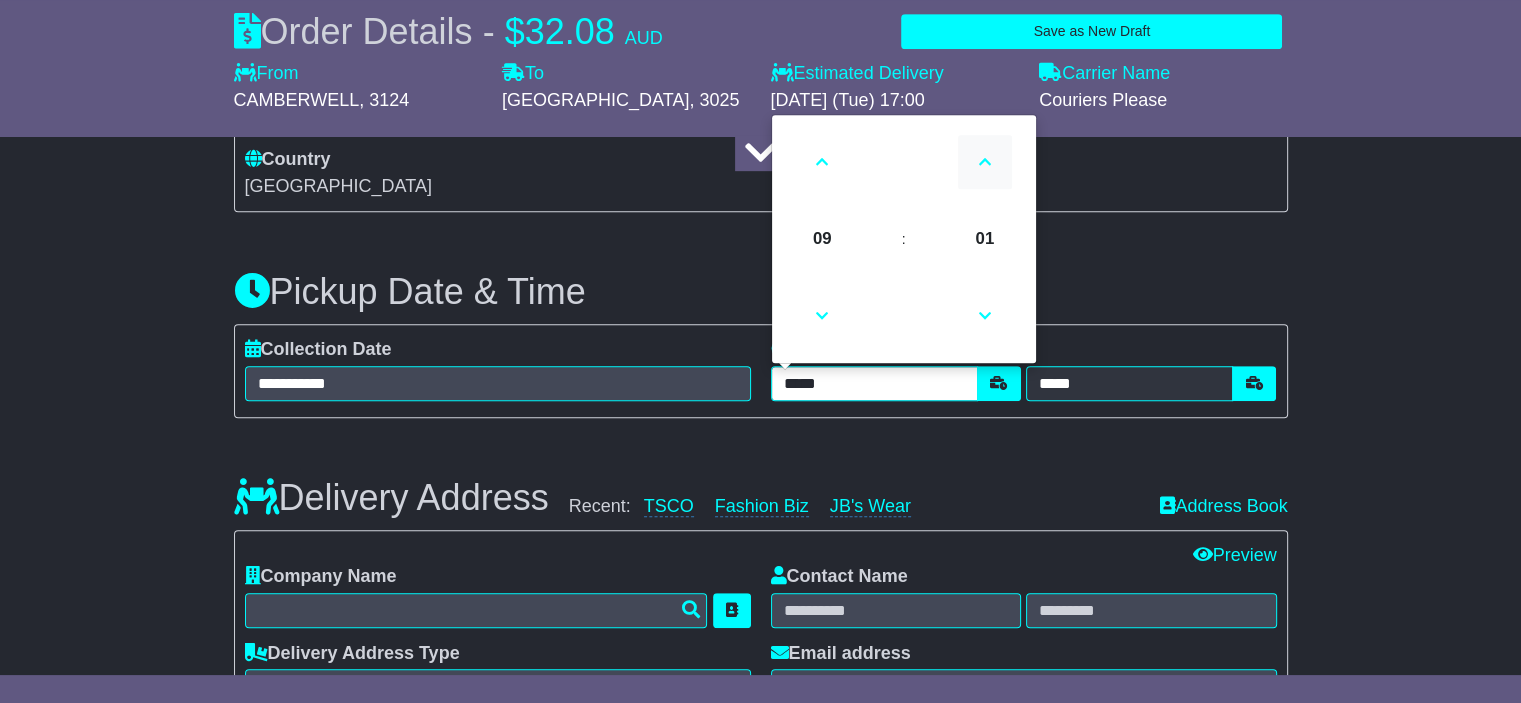 click at bounding box center [985, 162] 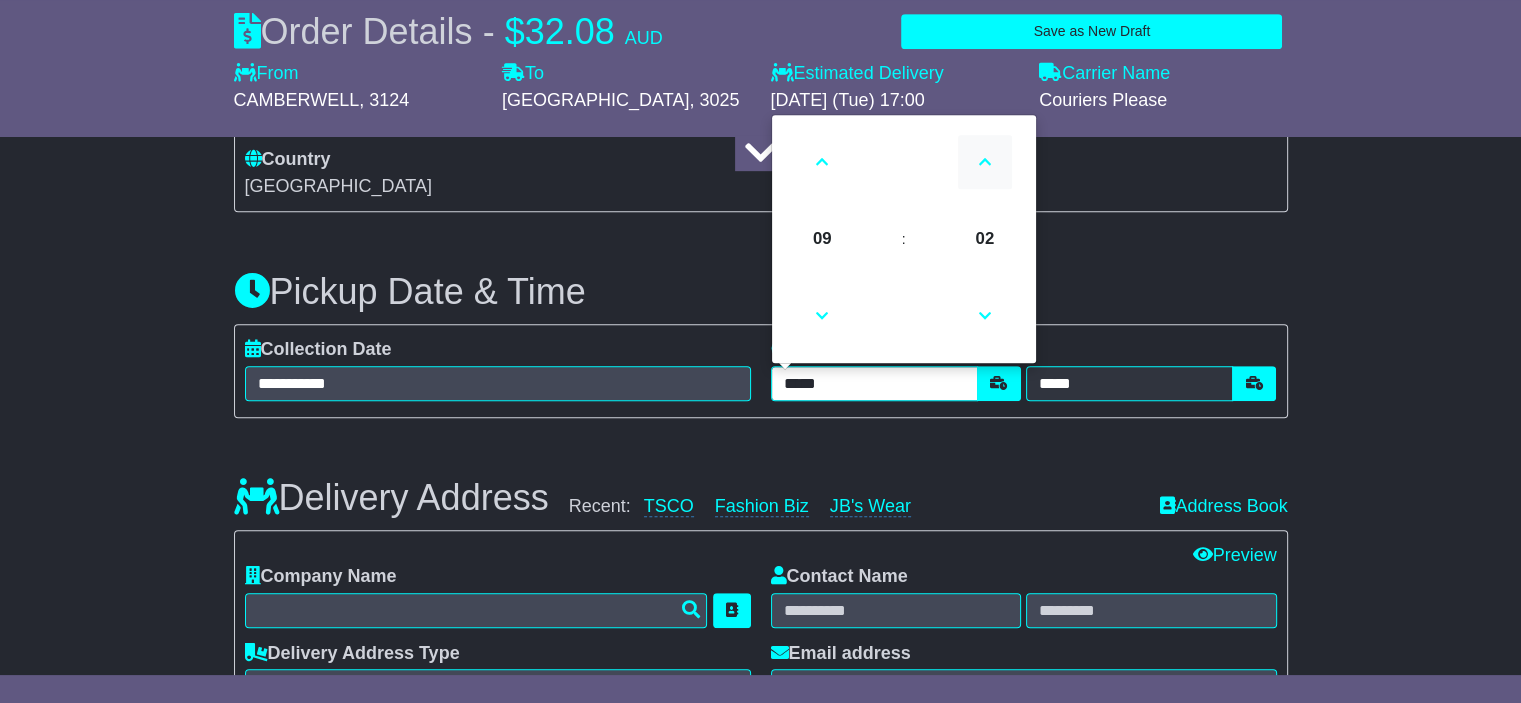 click at bounding box center (985, 162) 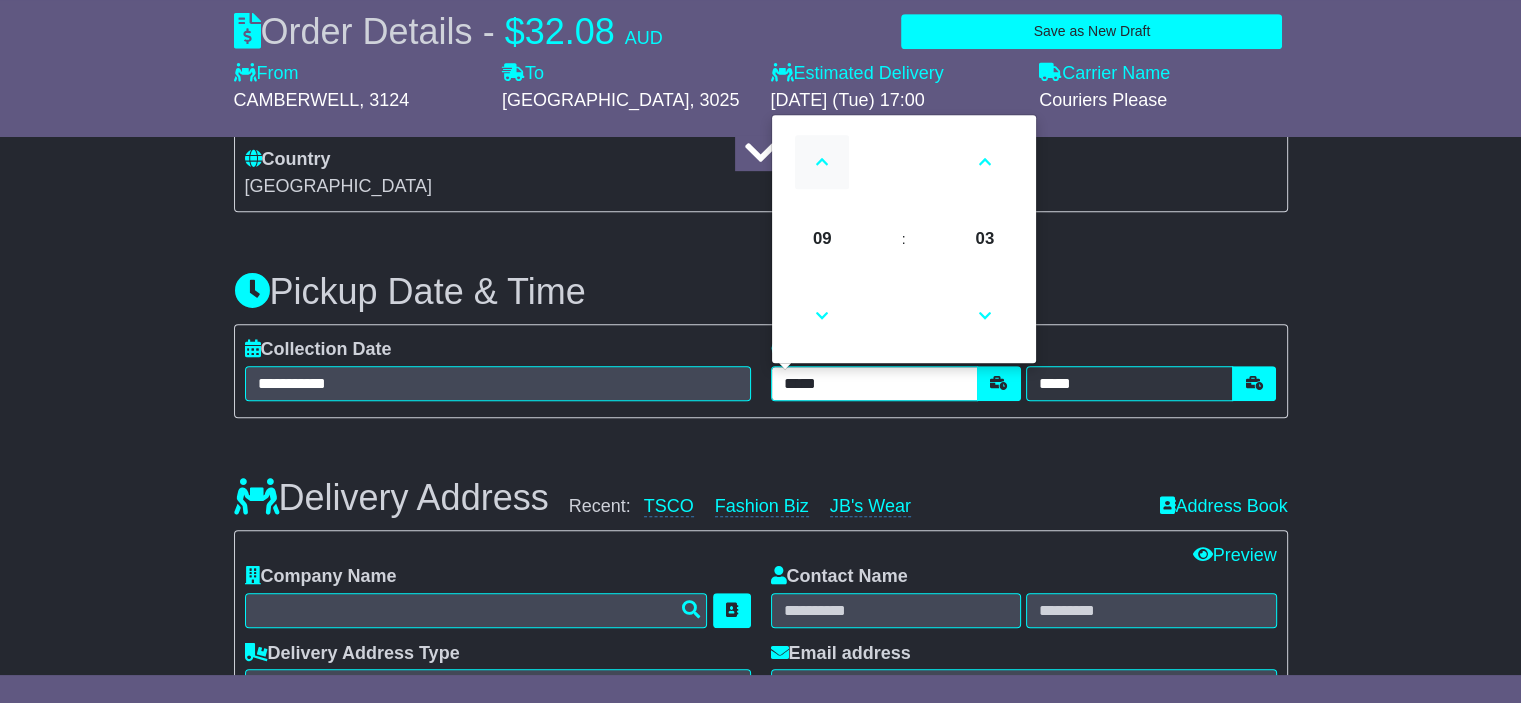 click at bounding box center (822, 162) 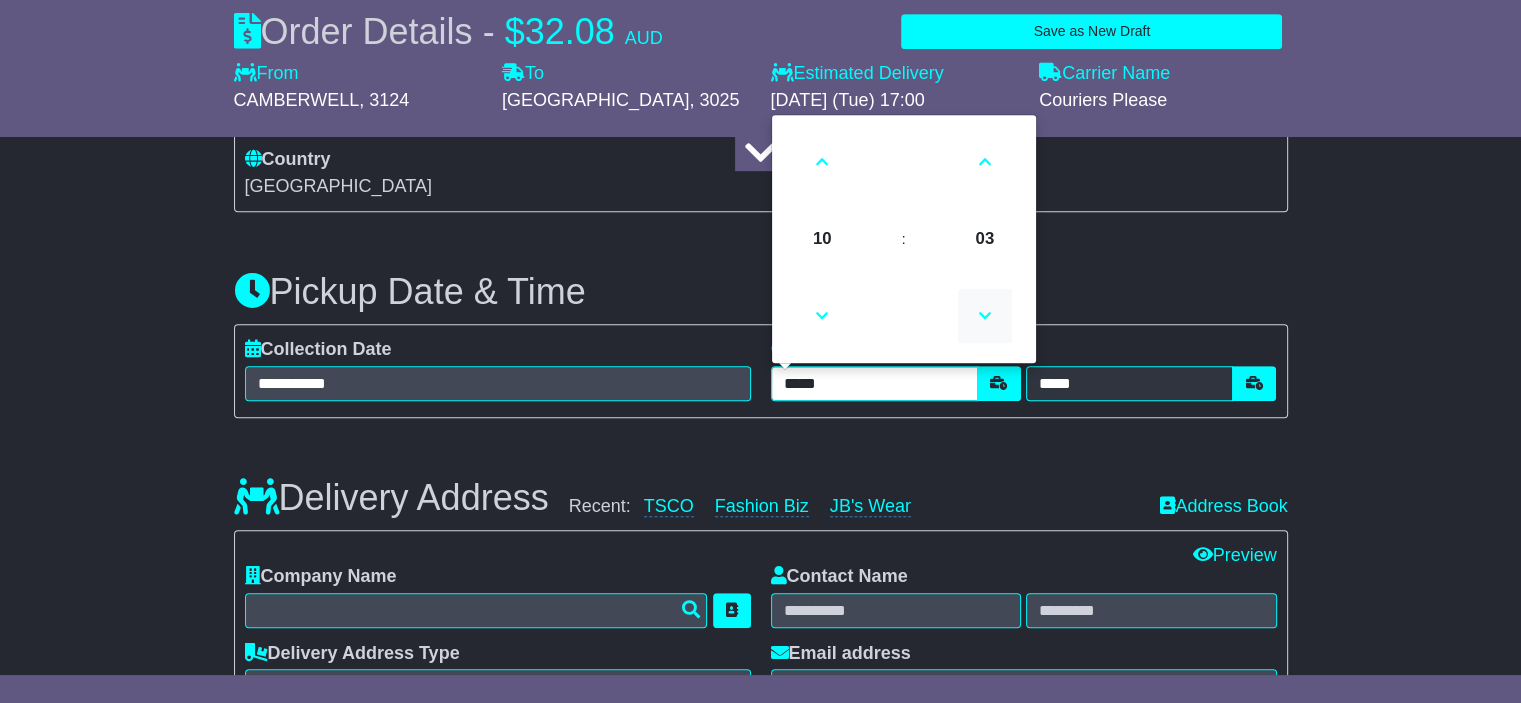 click at bounding box center (985, 316) 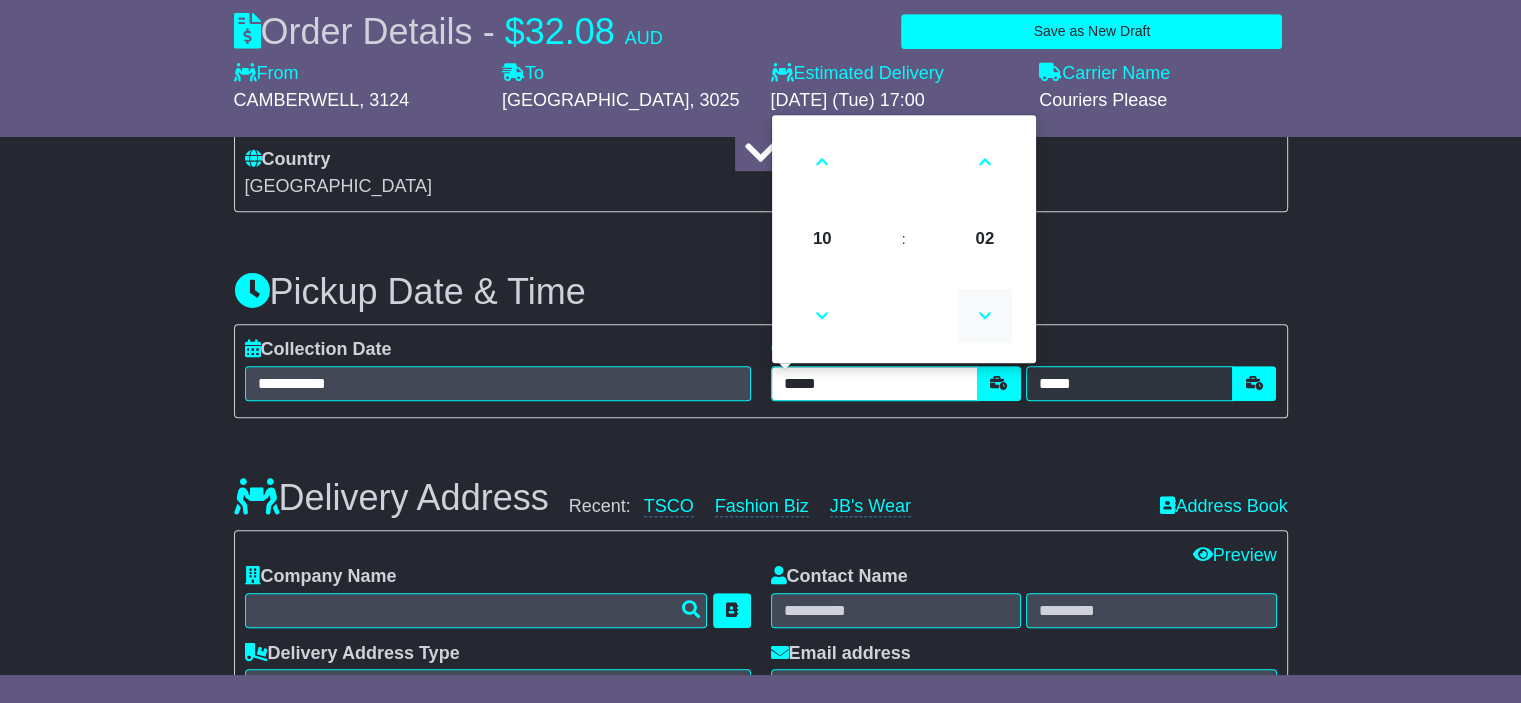 click at bounding box center (985, 316) 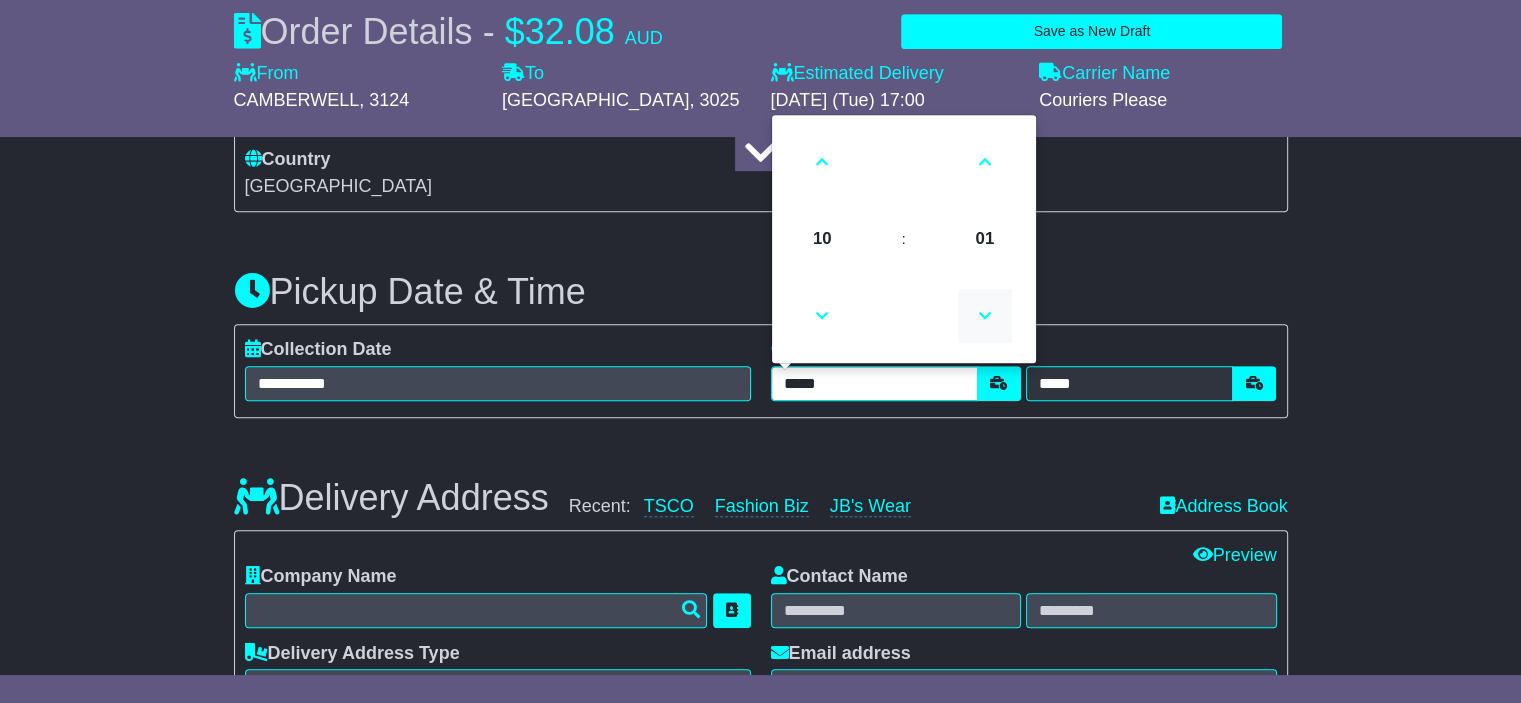 click at bounding box center [985, 316] 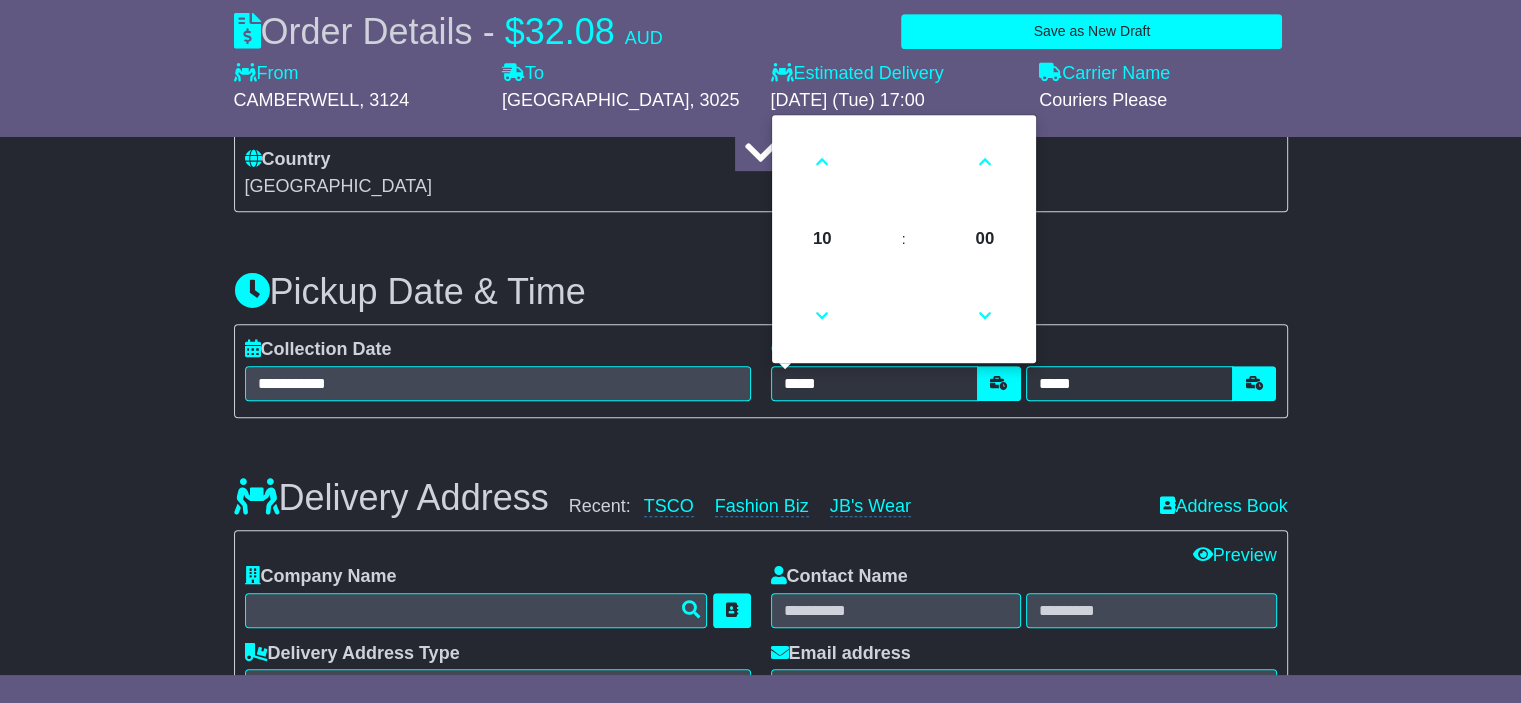 click on "Delivery Address
Recent:
TSCO
Fashion Biz
JB's Wear
Address Book" at bounding box center (761, 483) 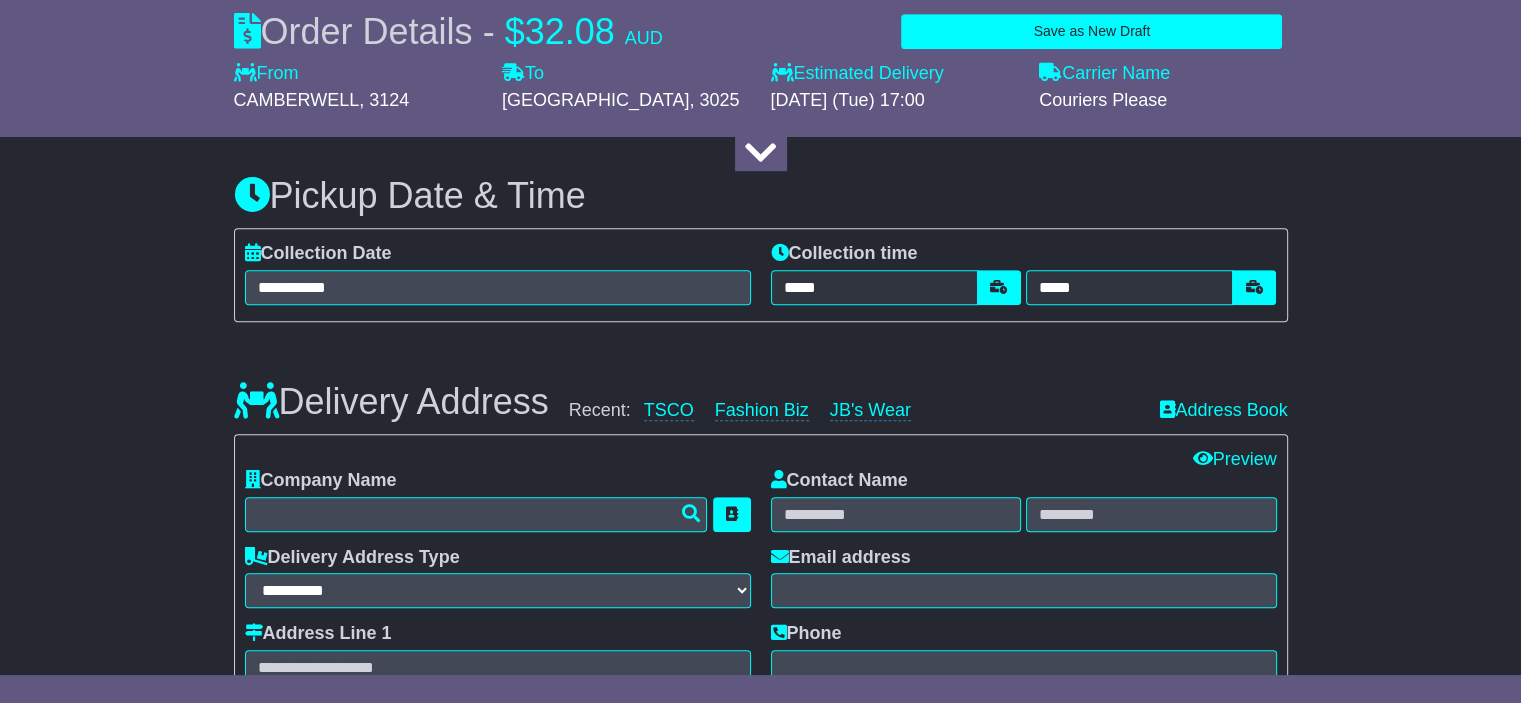 scroll, scrollTop: 1124, scrollLeft: 0, axis: vertical 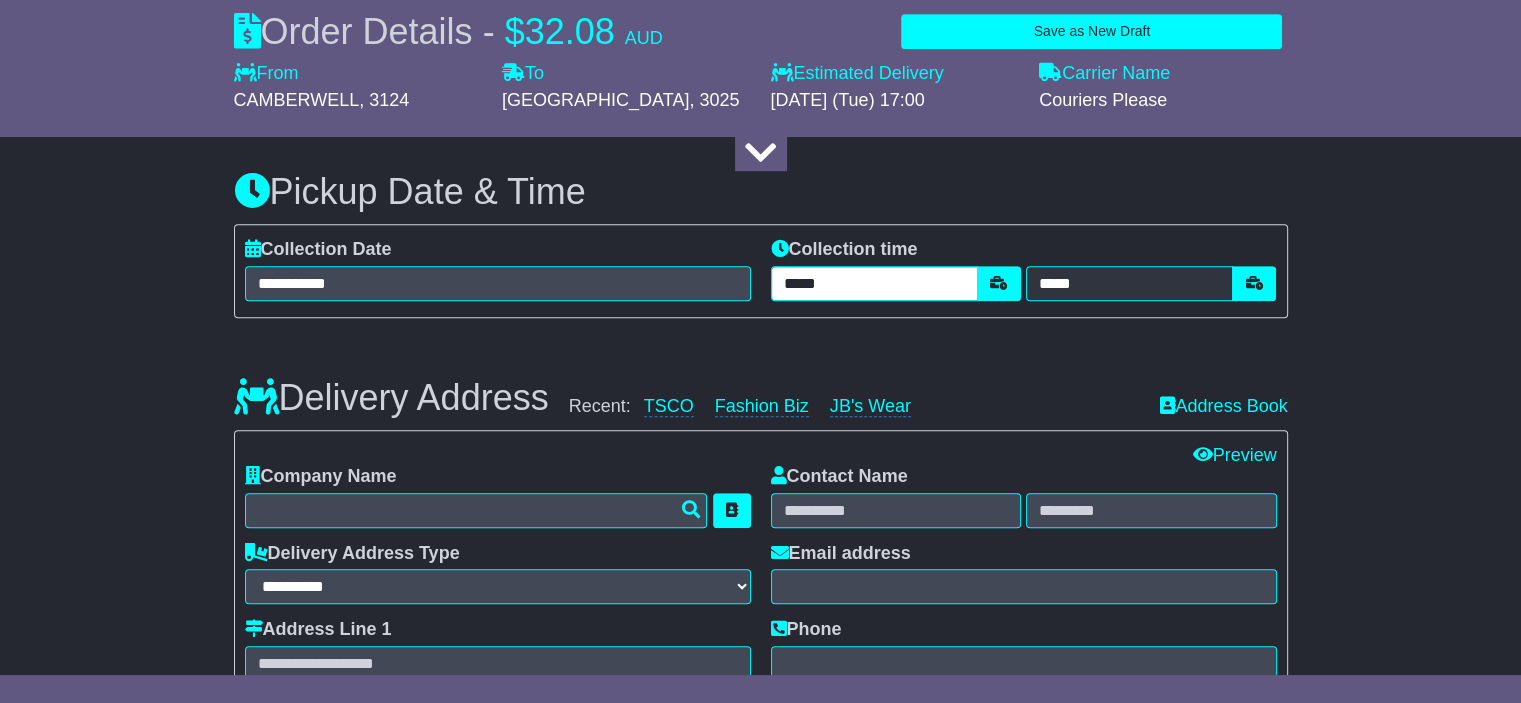 click on "*****" at bounding box center (874, 283) 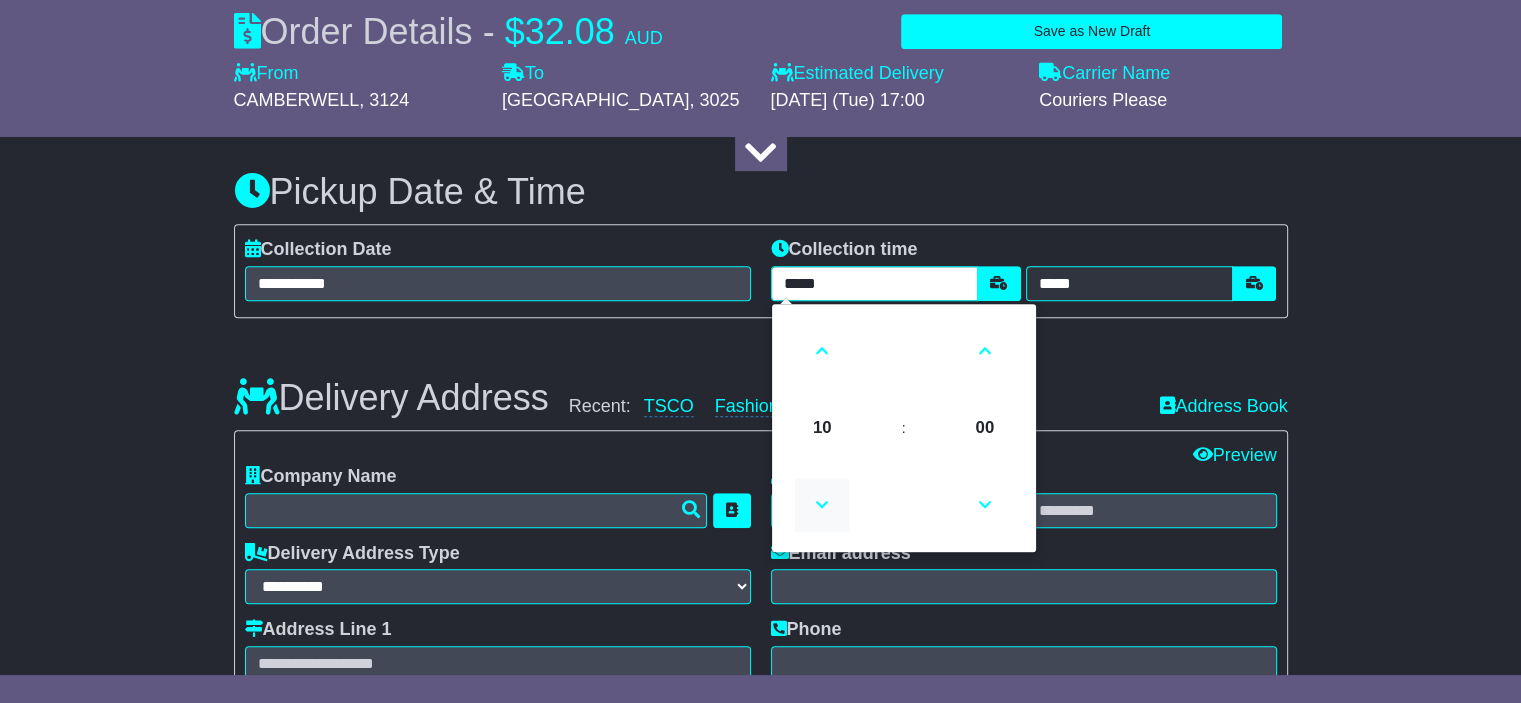 click at bounding box center [822, 505] 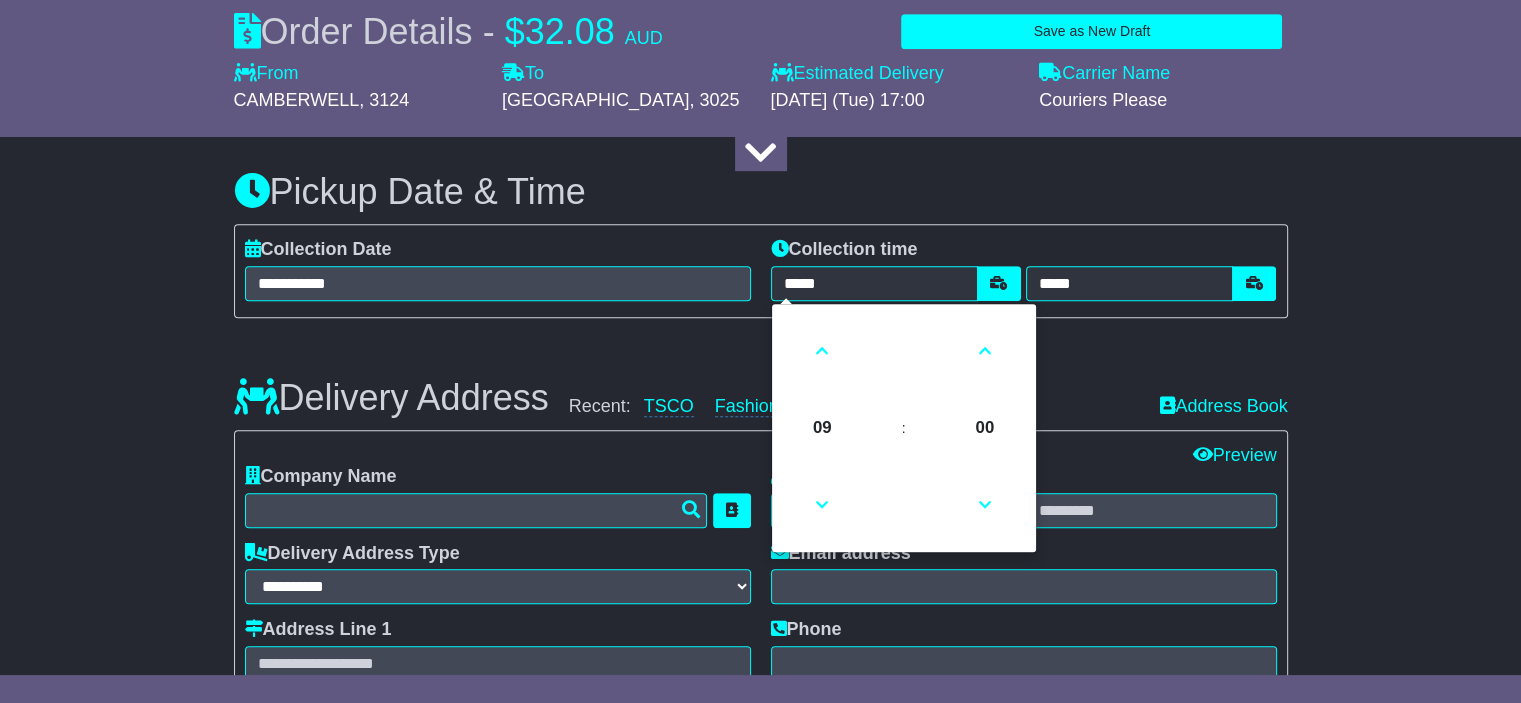 click on "**********" at bounding box center [761, 271] 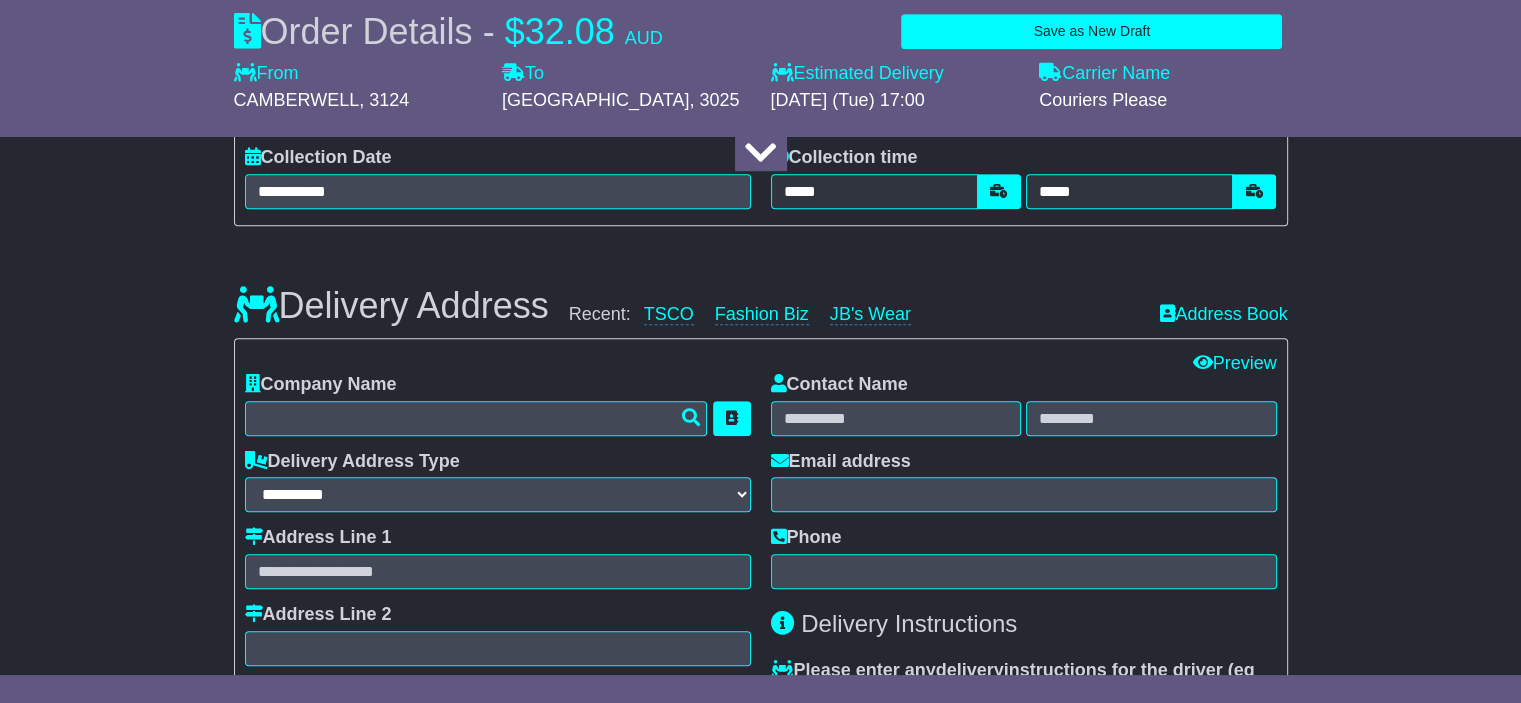 scroll, scrollTop: 1224, scrollLeft: 0, axis: vertical 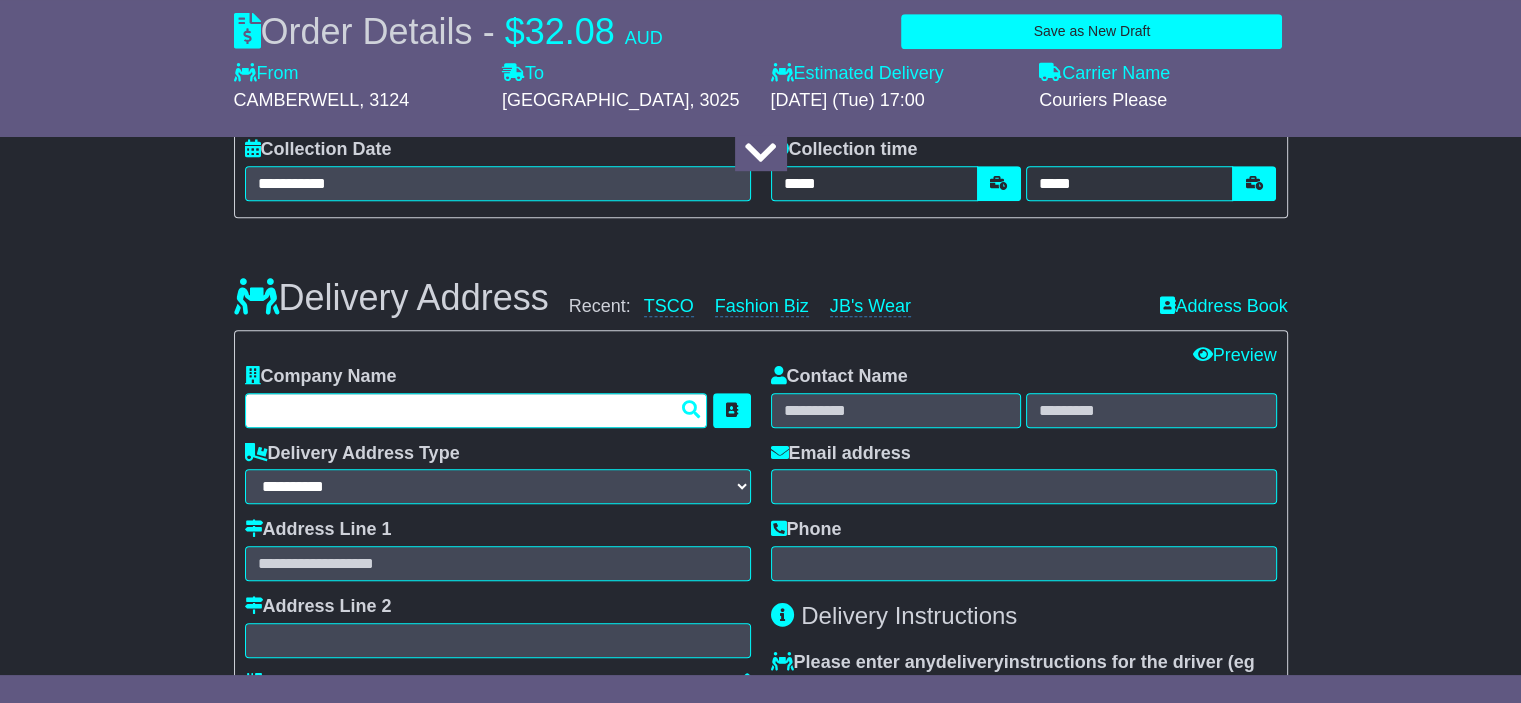 click at bounding box center (476, 410) 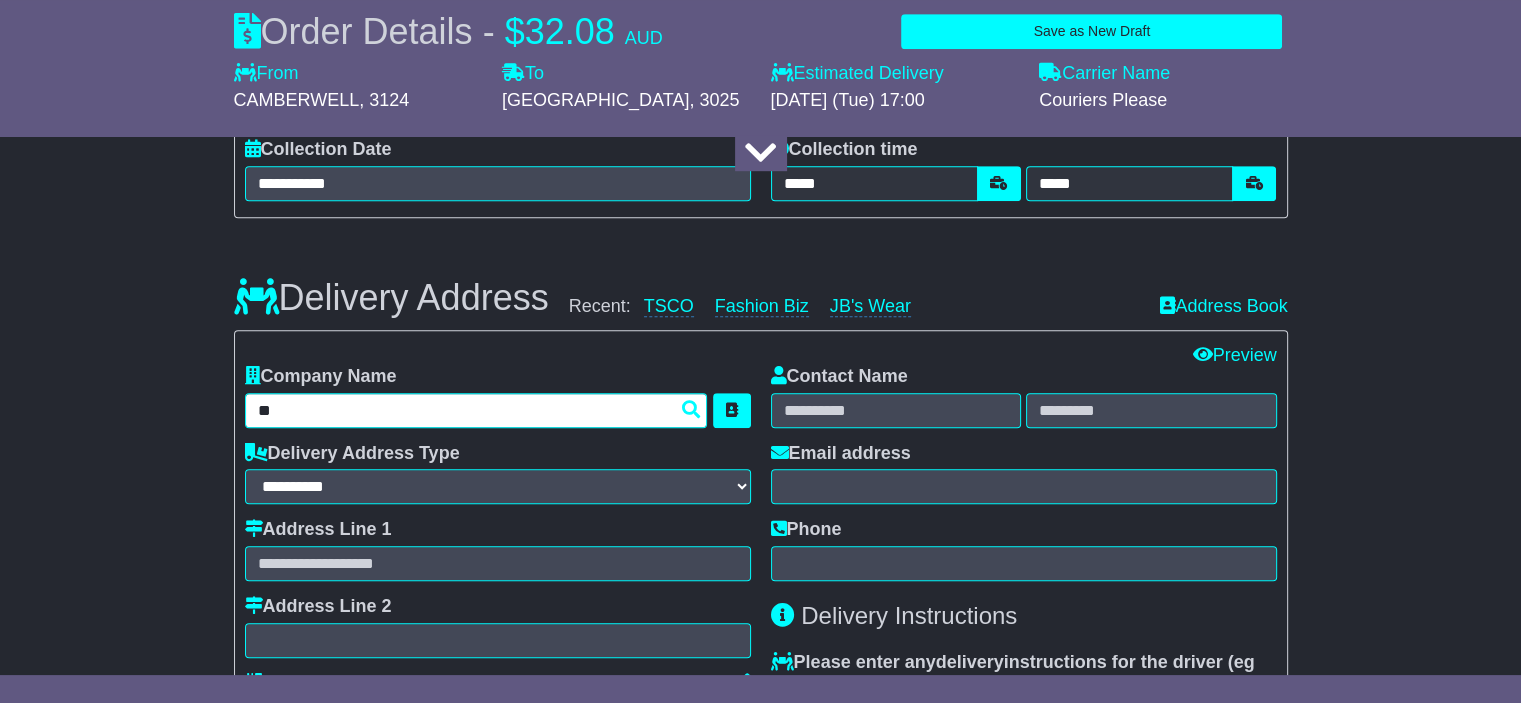 type on "***" 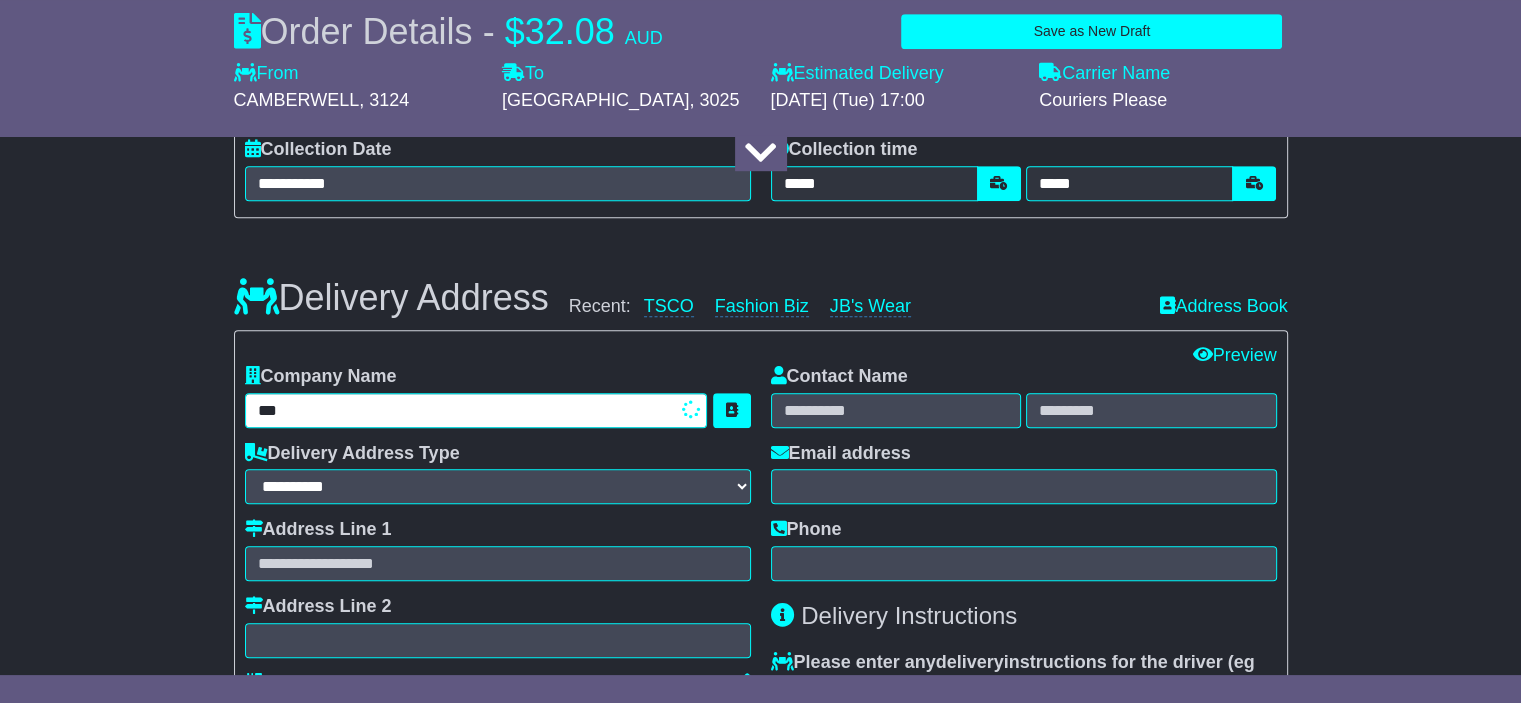 type on "**********" 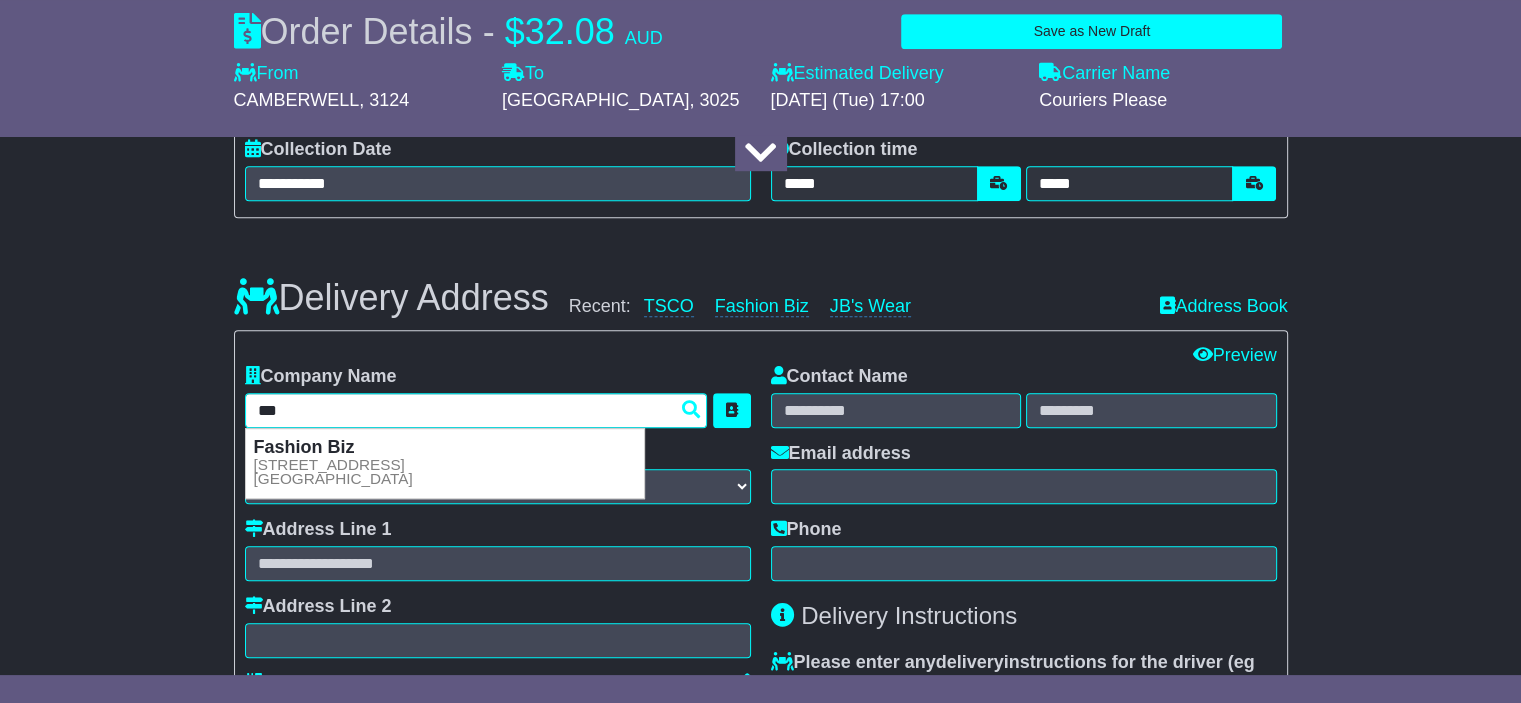 type 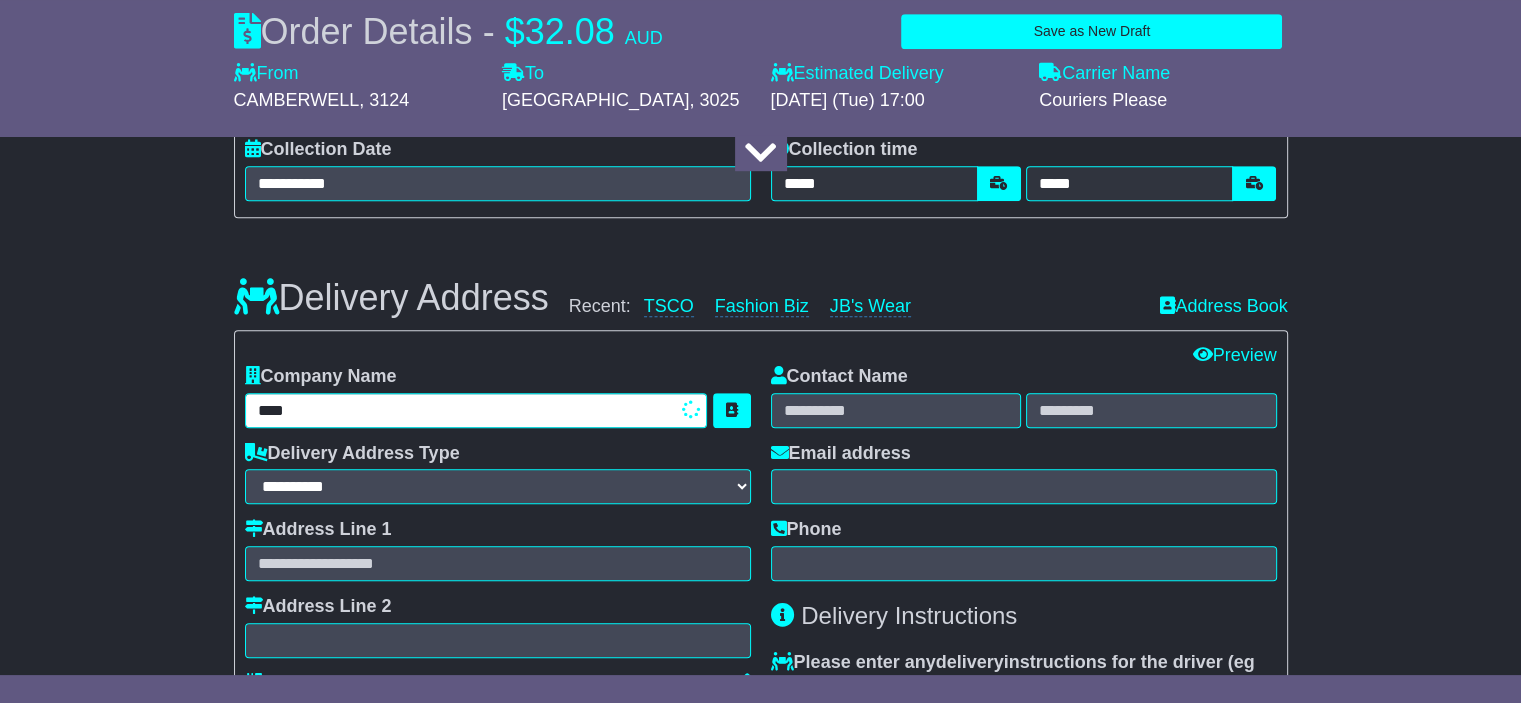 type on "**********" 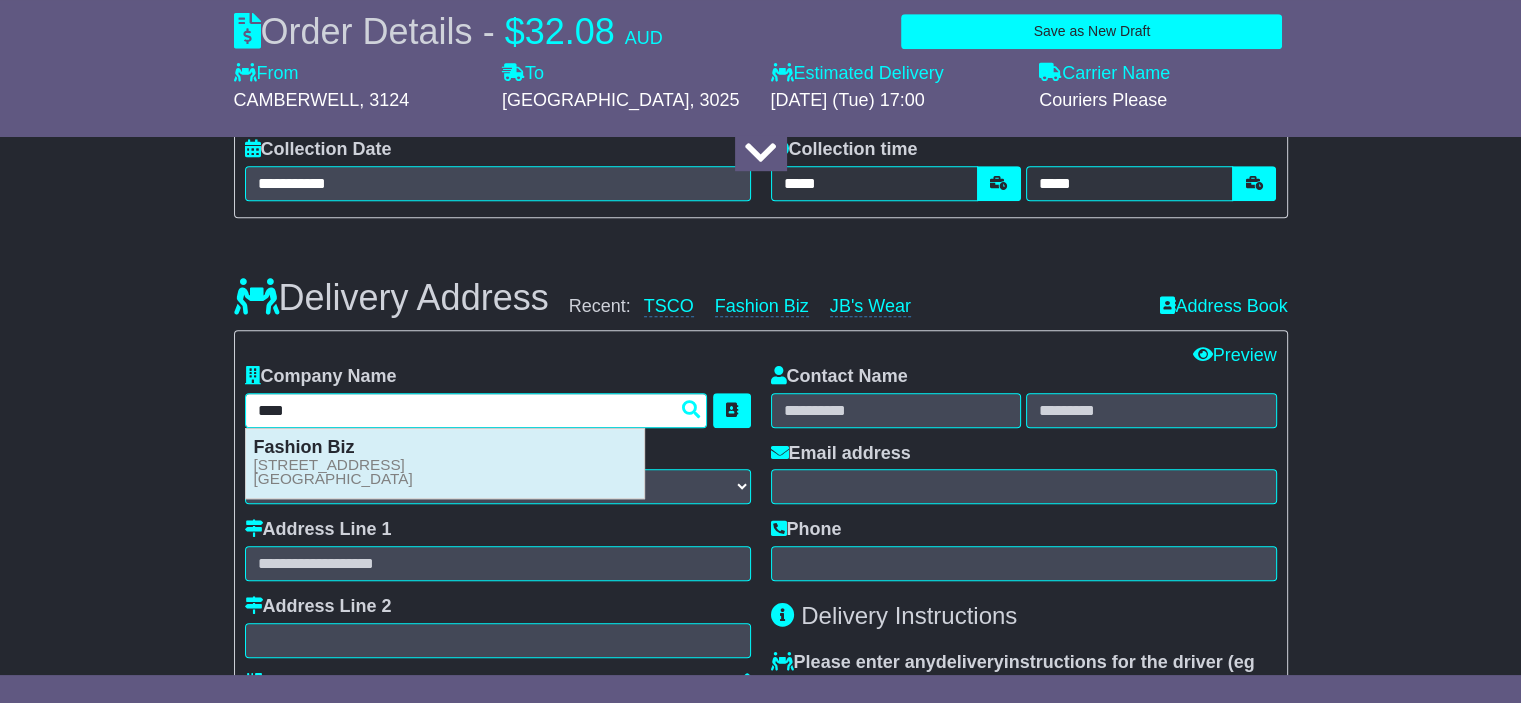 click on "16-20 Salta Drive   ALTONA NORTH, VIC, 3025" at bounding box center [333, 472] 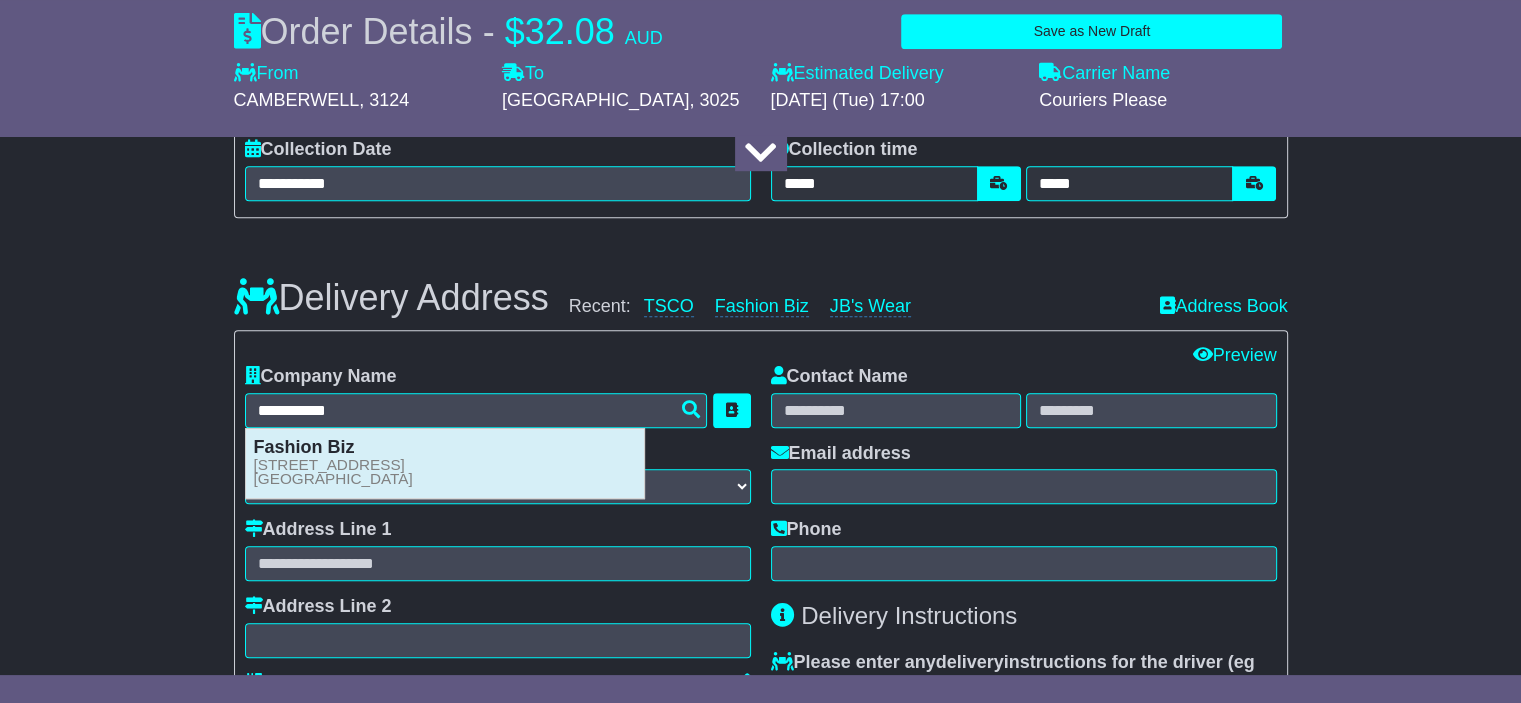 type 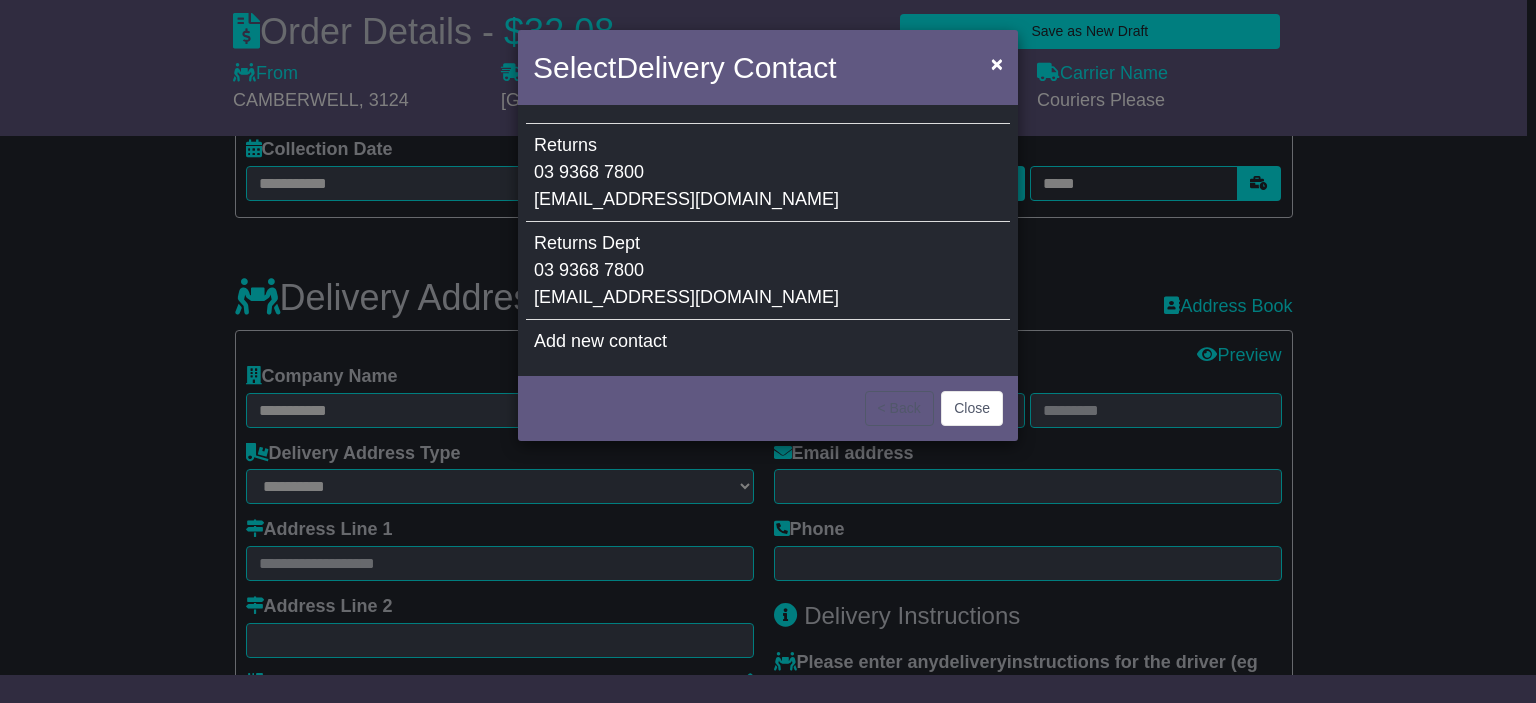 click on "Returns" at bounding box center [565, 145] 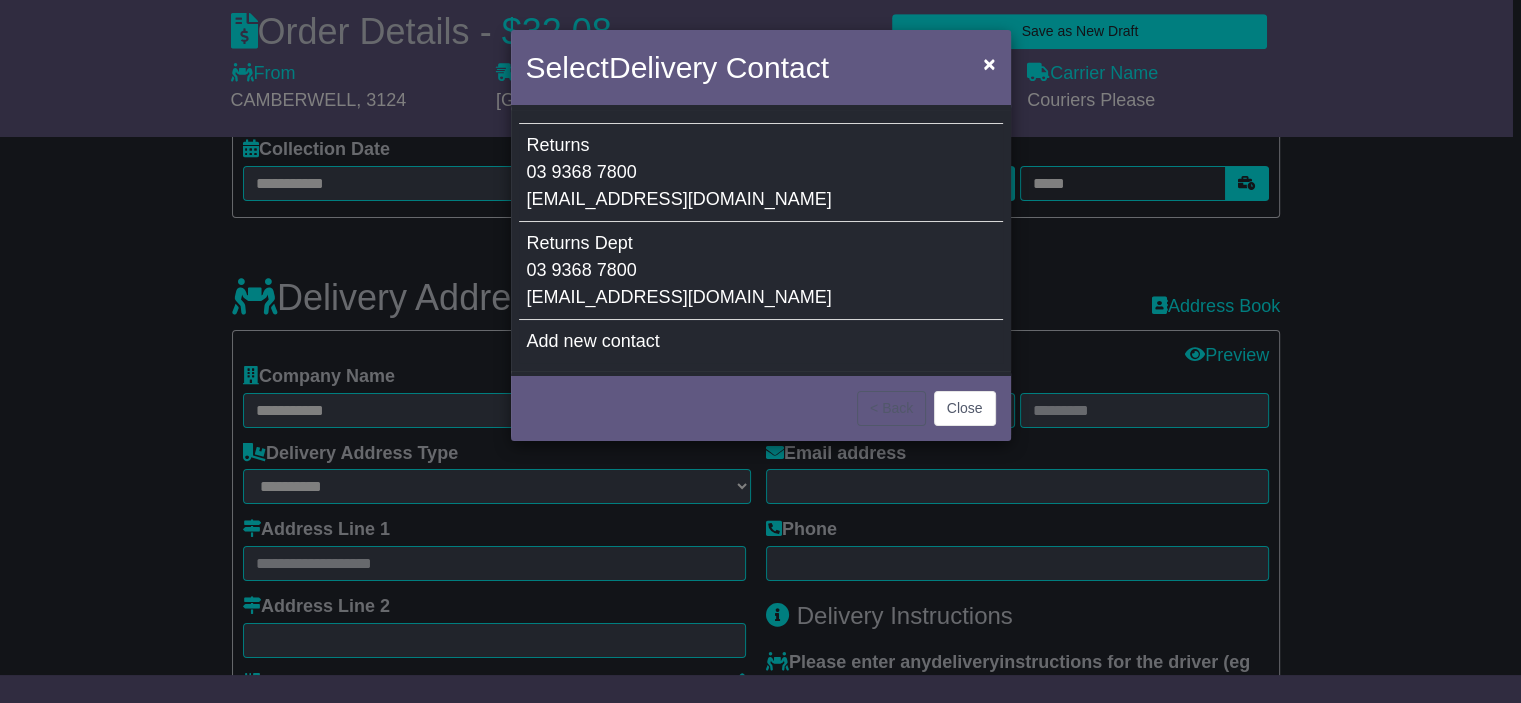 type on "**********" 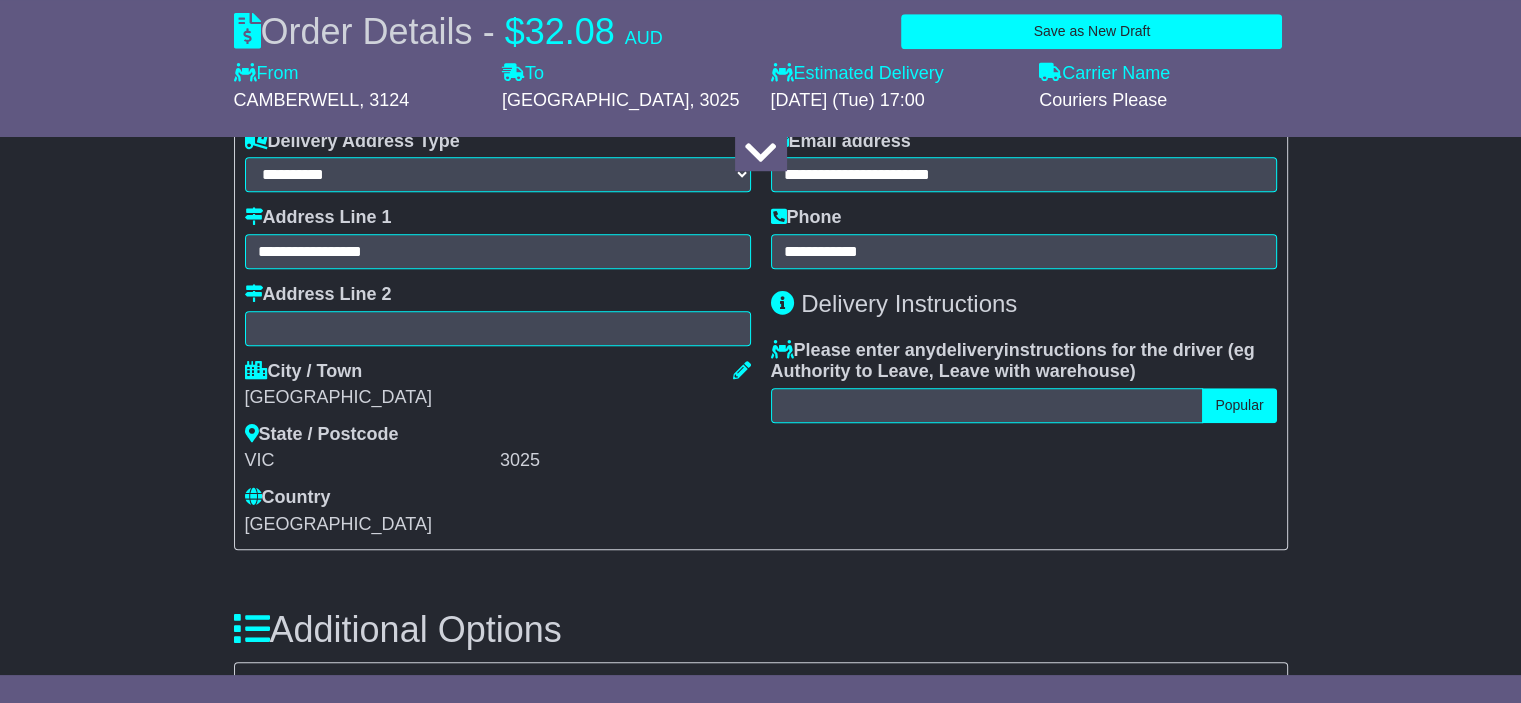 scroll, scrollTop: 1550, scrollLeft: 0, axis: vertical 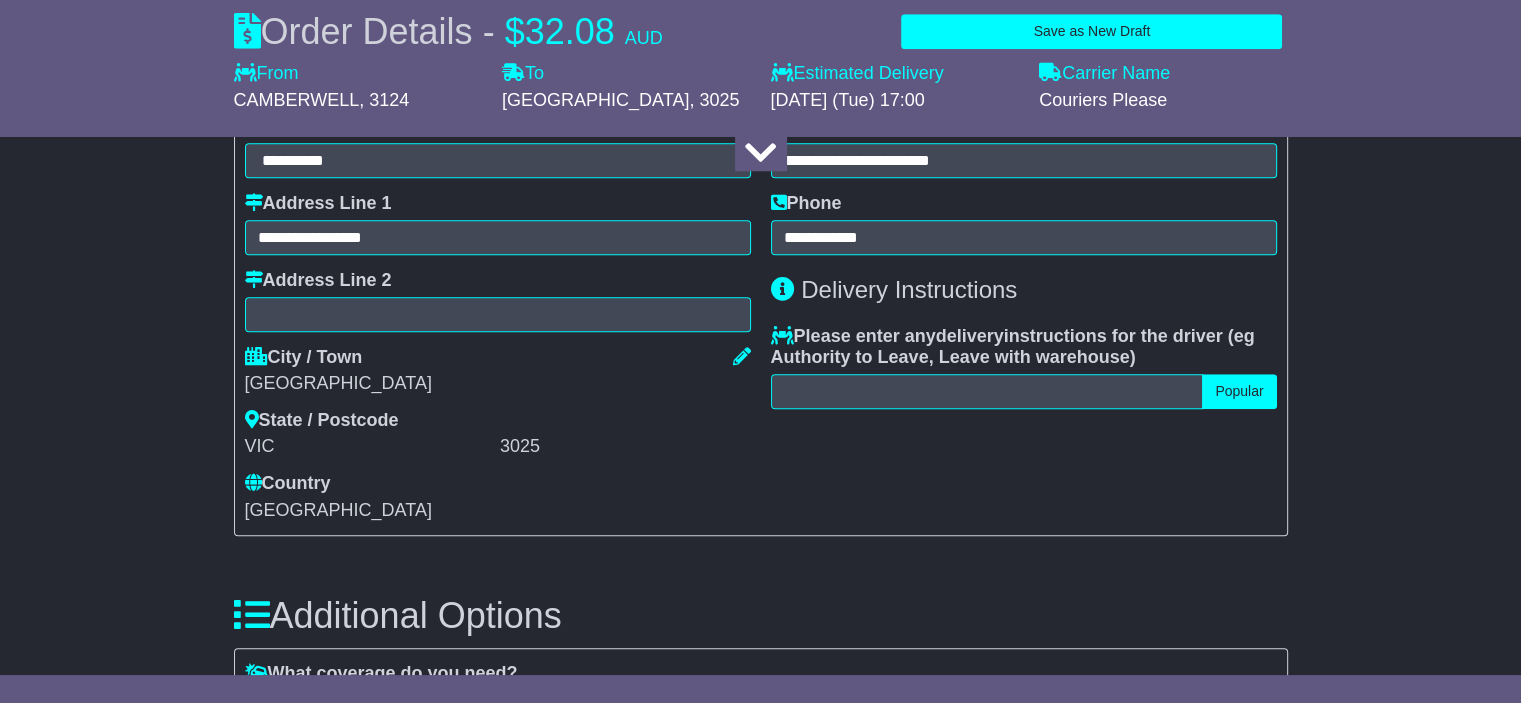 click on "**********" at bounding box center [1024, 280] 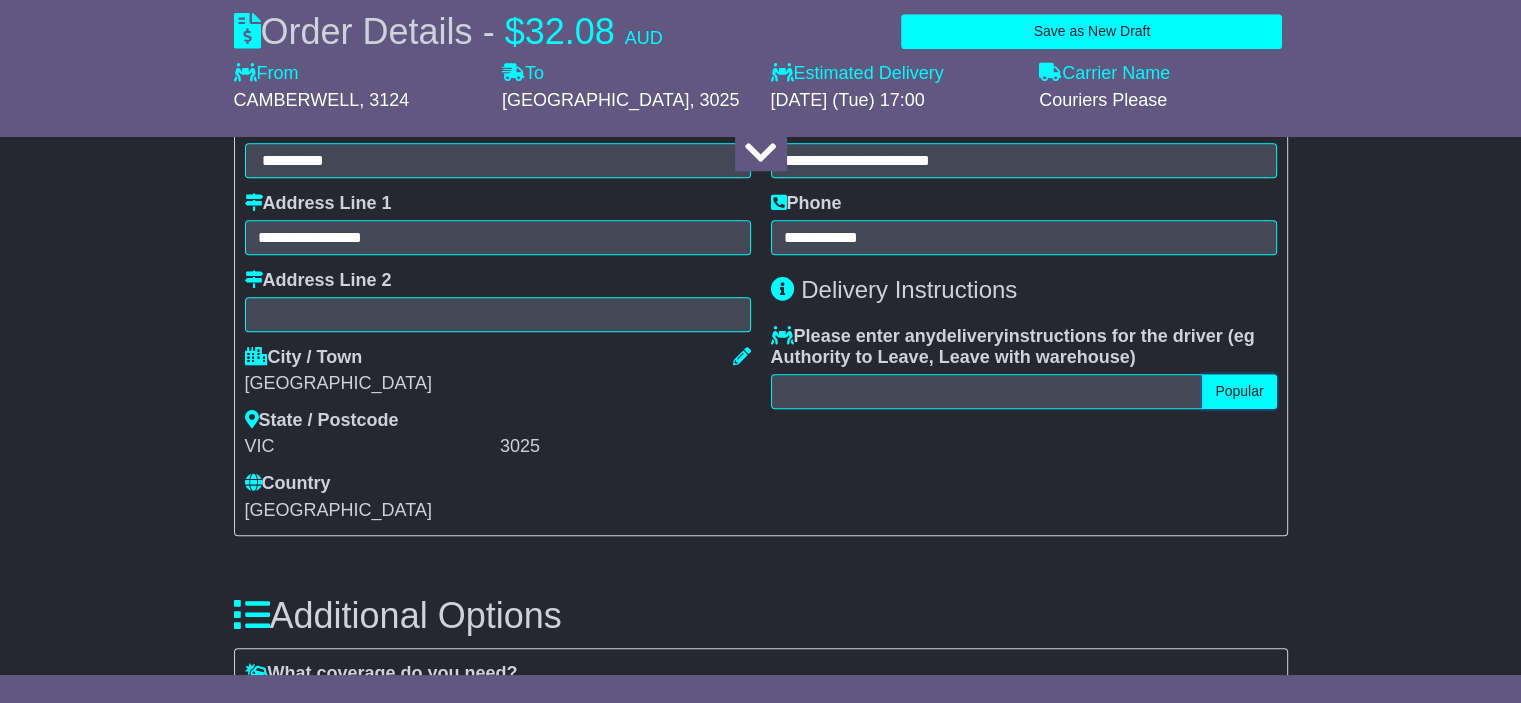 click on "Popular" at bounding box center [1239, 391] 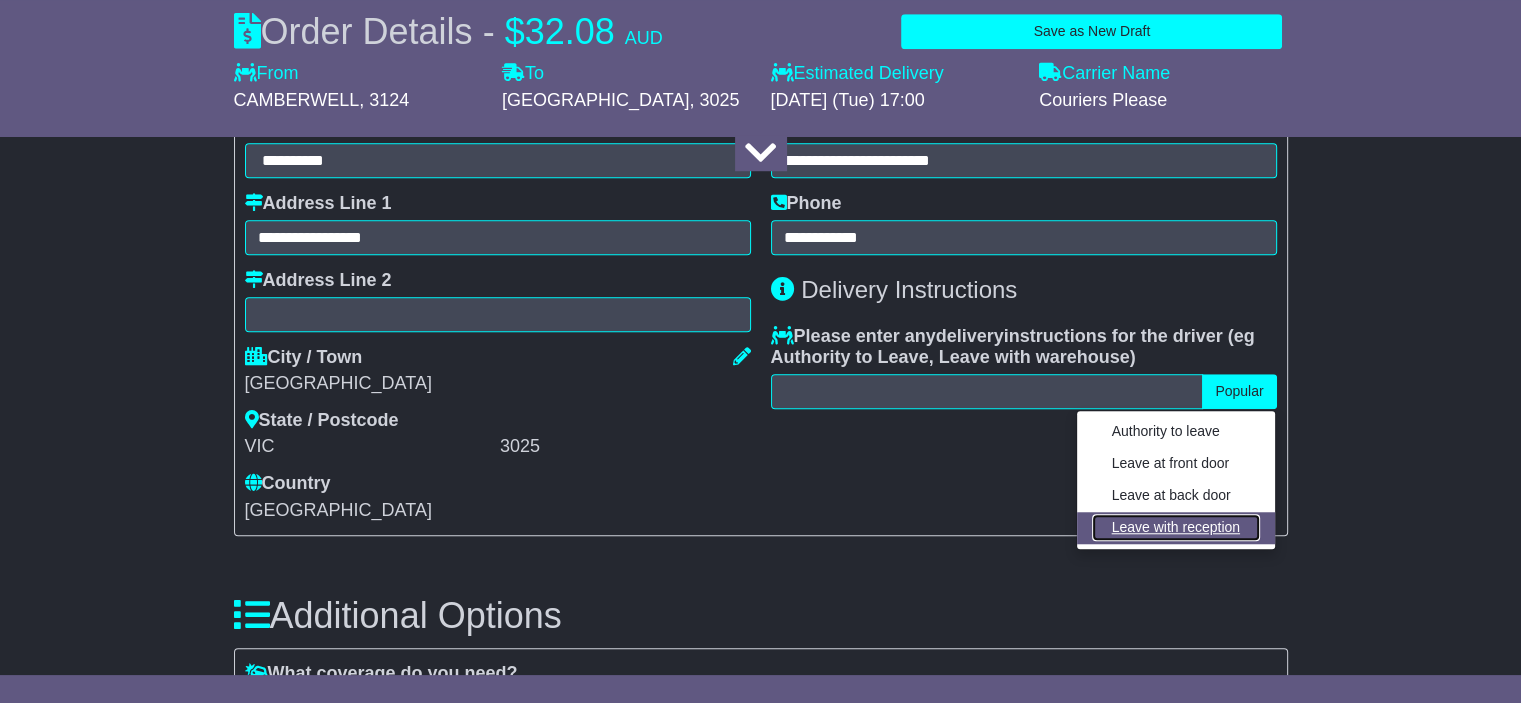 click on "Leave with reception" at bounding box center [1176, 527] 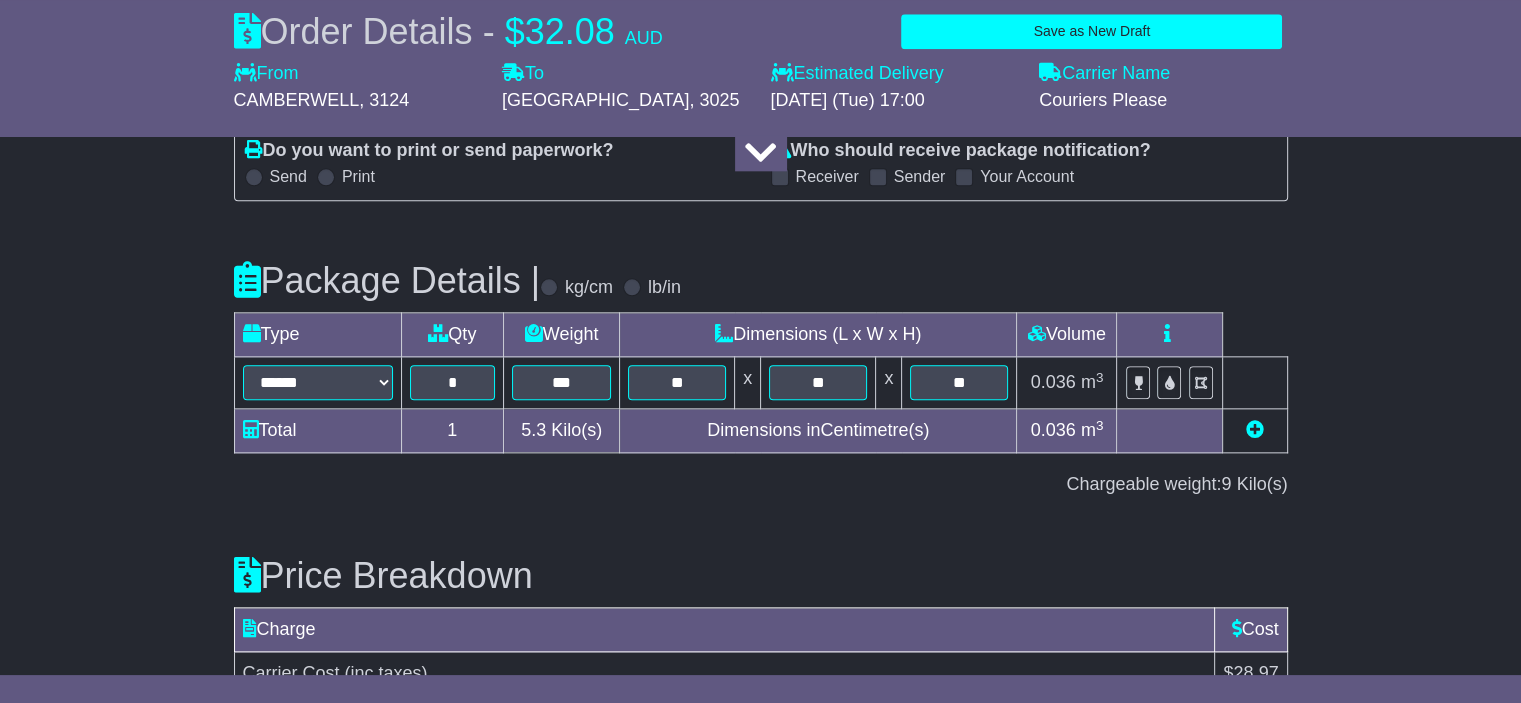 scroll, scrollTop: 2451, scrollLeft: 0, axis: vertical 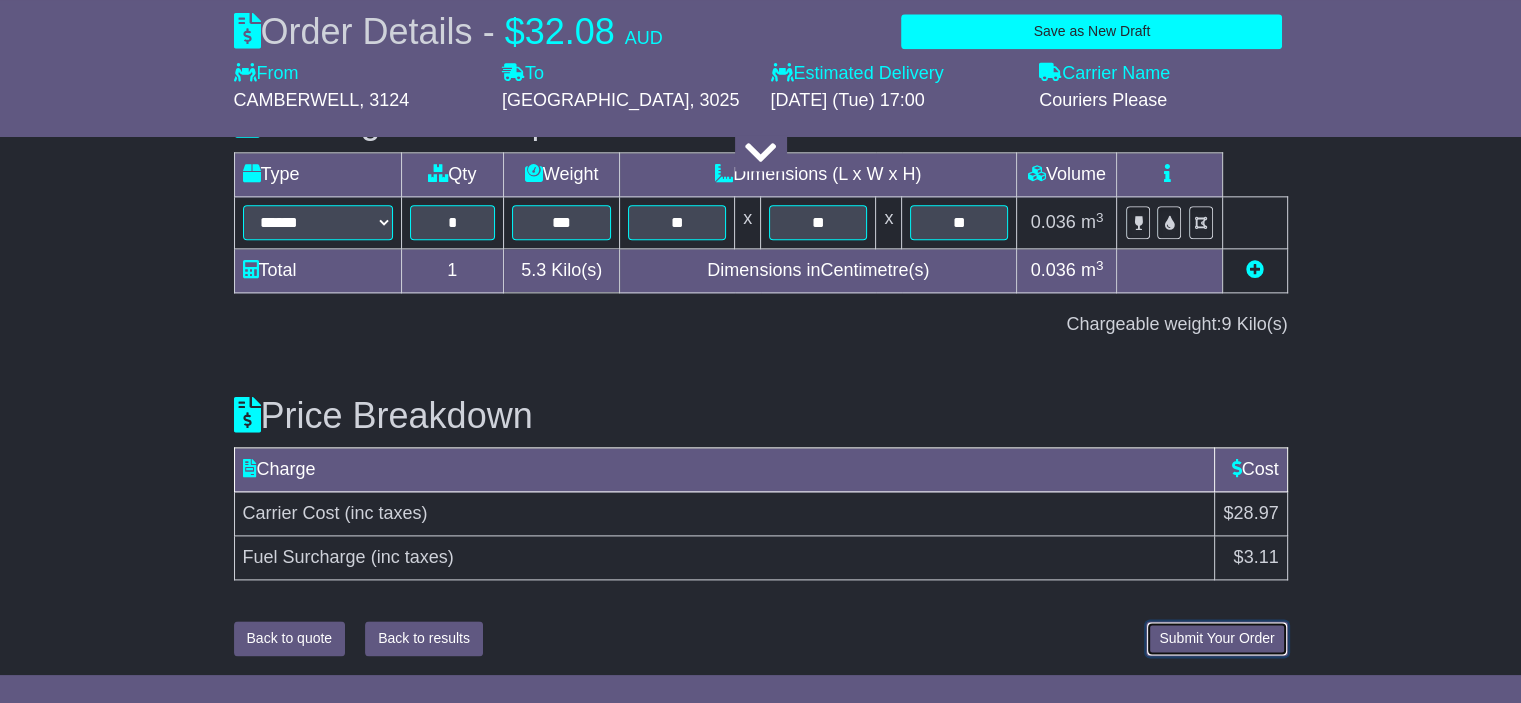 click on "Submit Your Order" at bounding box center (1216, 638) 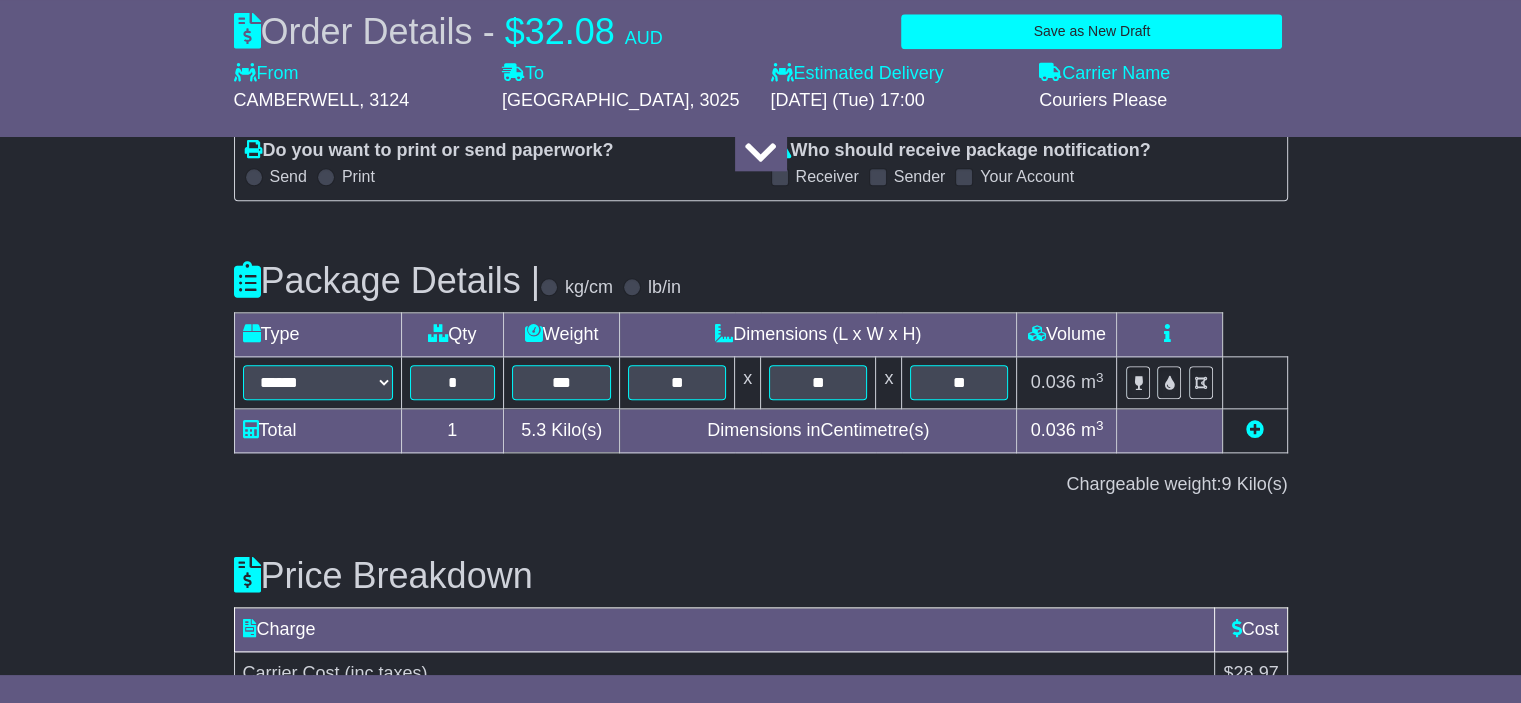 scroll, scrollTop: 2451, scrollLeft: 0, axis: vertical 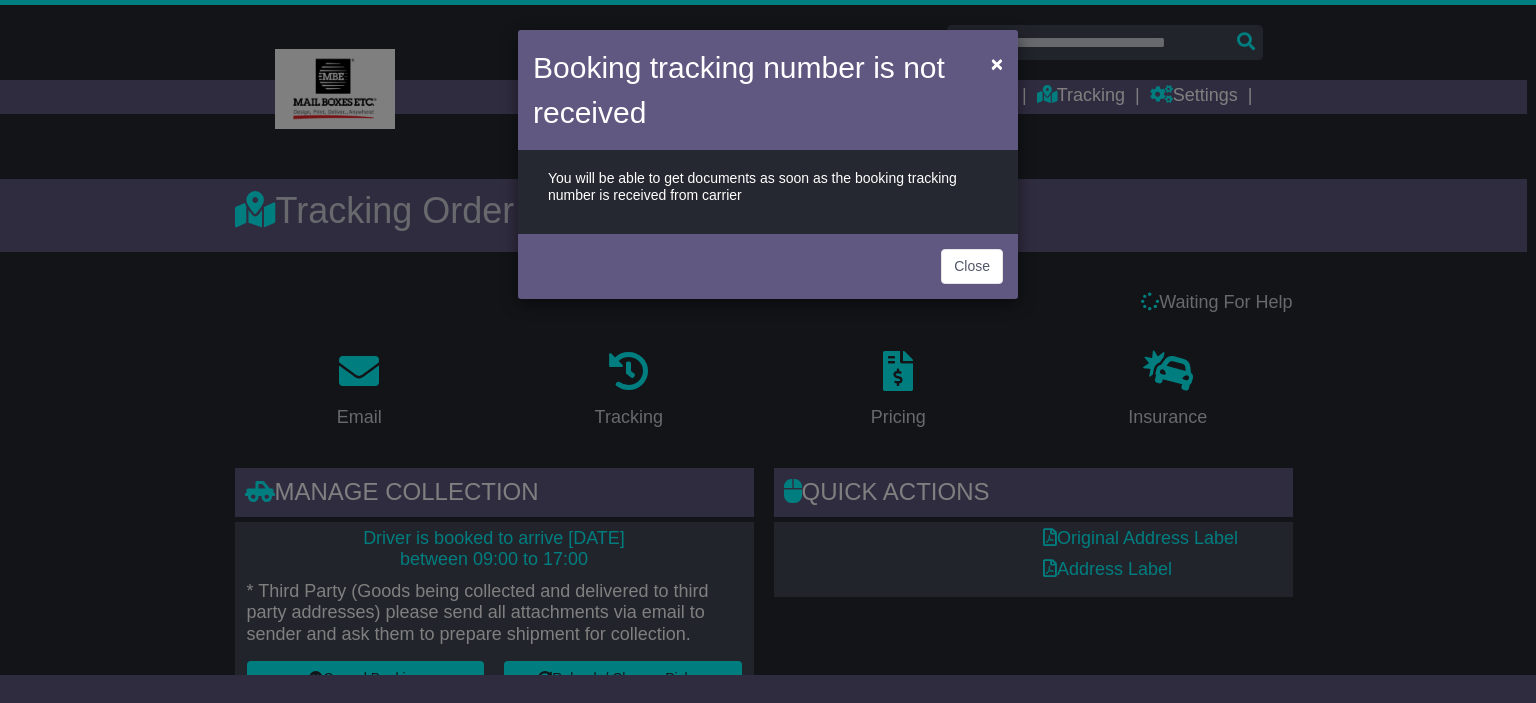 click on "You will be able to get documents as soon as the booking tracking number is received from carrier" at bounding box center (768, 192) 